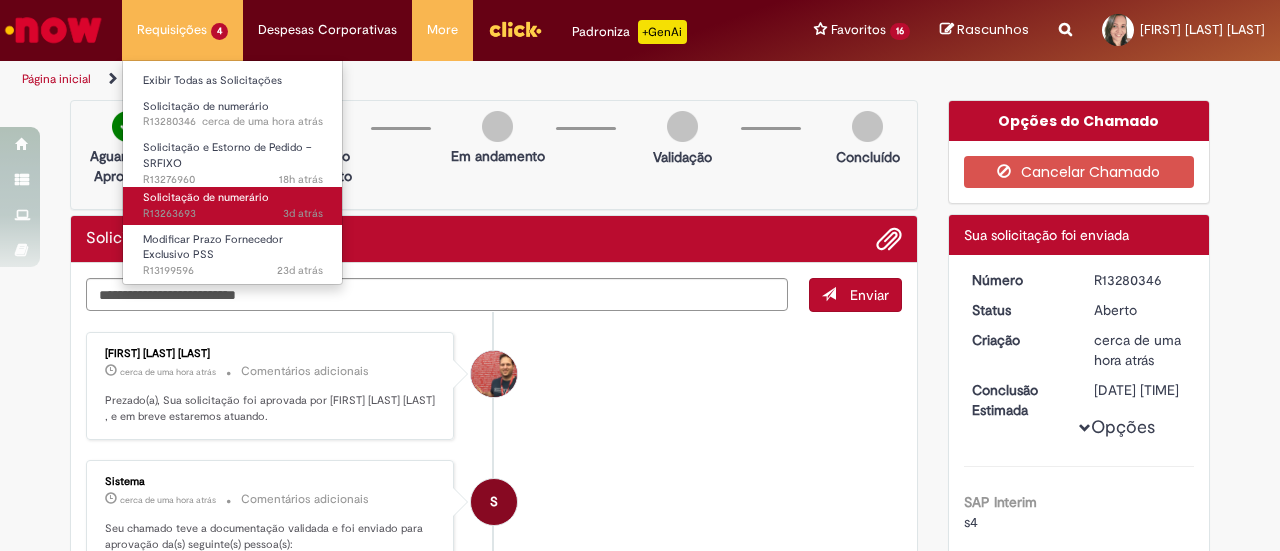 scroll, scrollTop: 0, scrollLeft: 0, axis: both 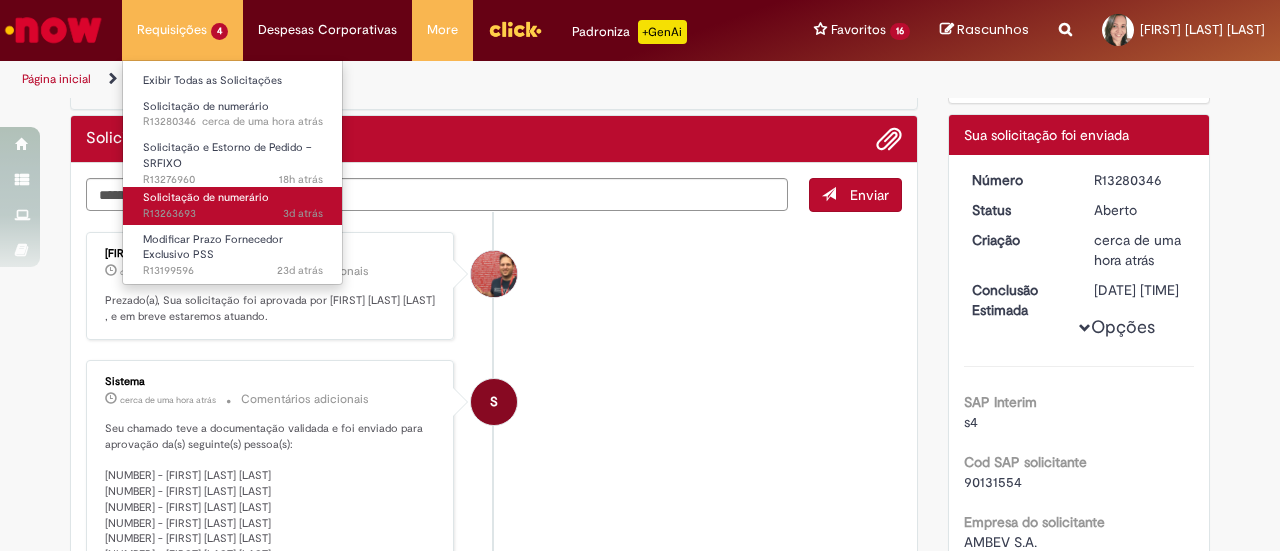 click on "Solicitação de numerário" at bounding box center (206, 197) 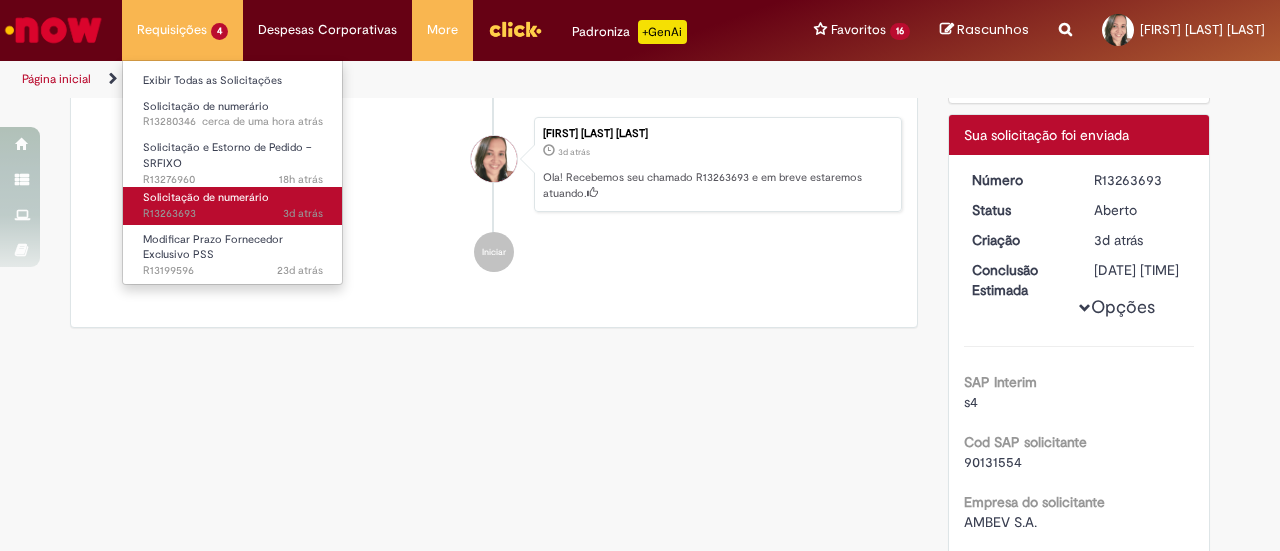 scroll, scrollTop: 0, scrollLeft: 0, axis: both 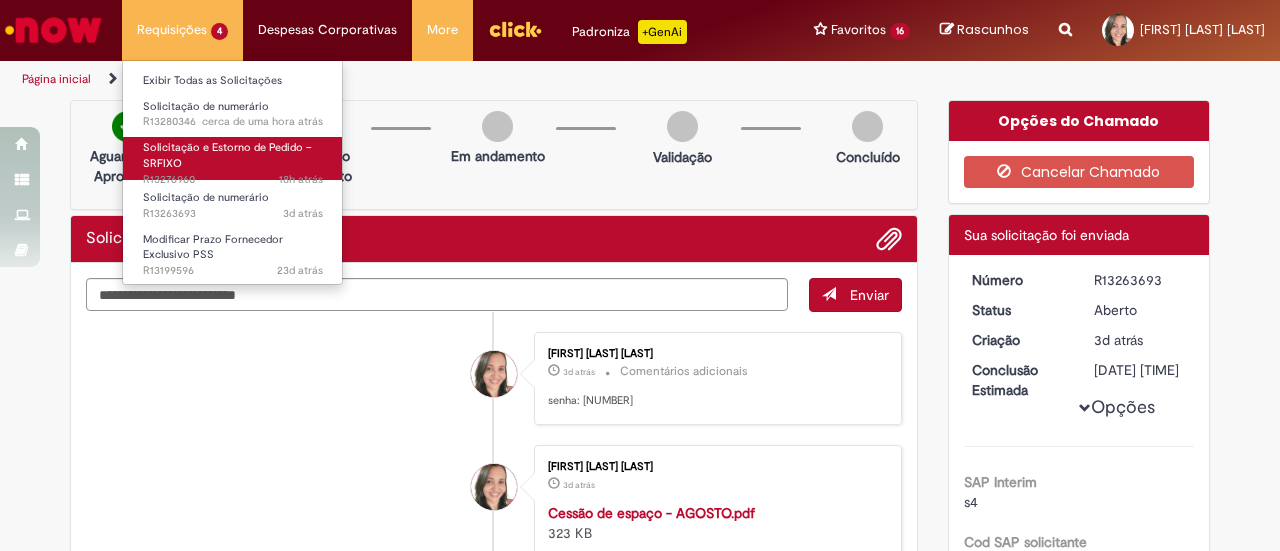 click on "Solicitação e Estorno de Pedido – SRFIXO
18h atrás 18 horas atrás  R13276960" at bounding box center [233, 158] 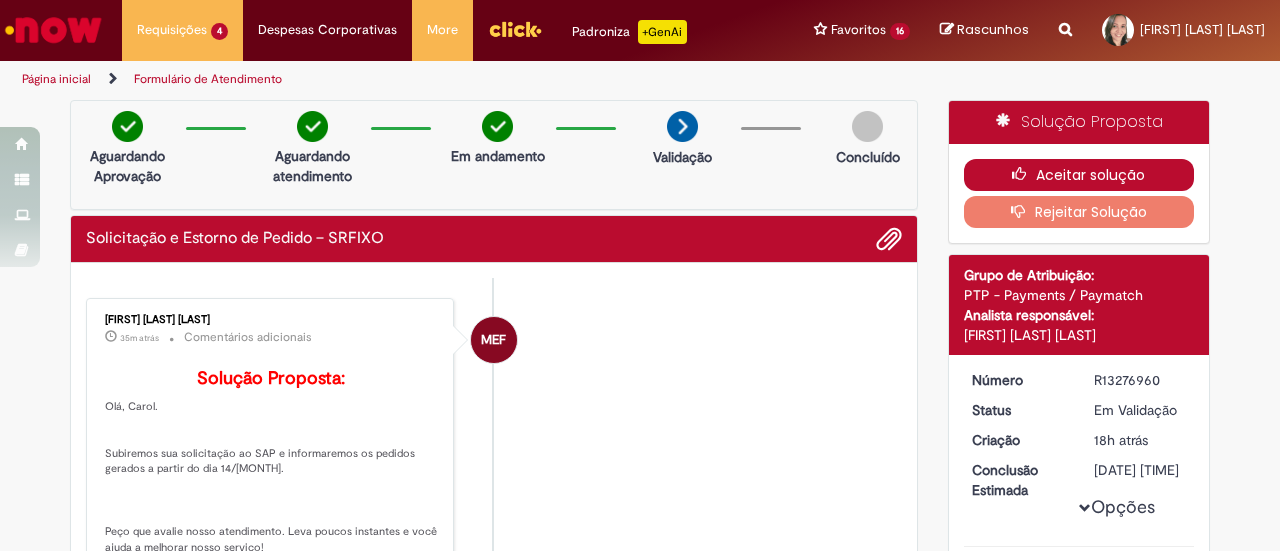 click on "Aceitar solução" at bounding box center [1079, 175] 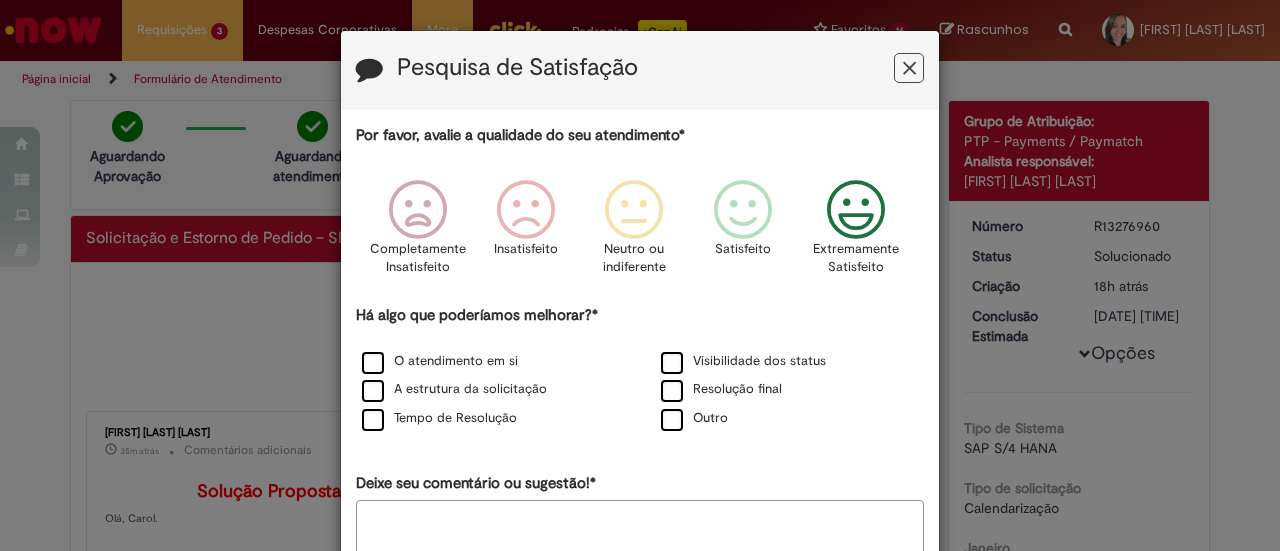 click at bounding box center (856, 210) 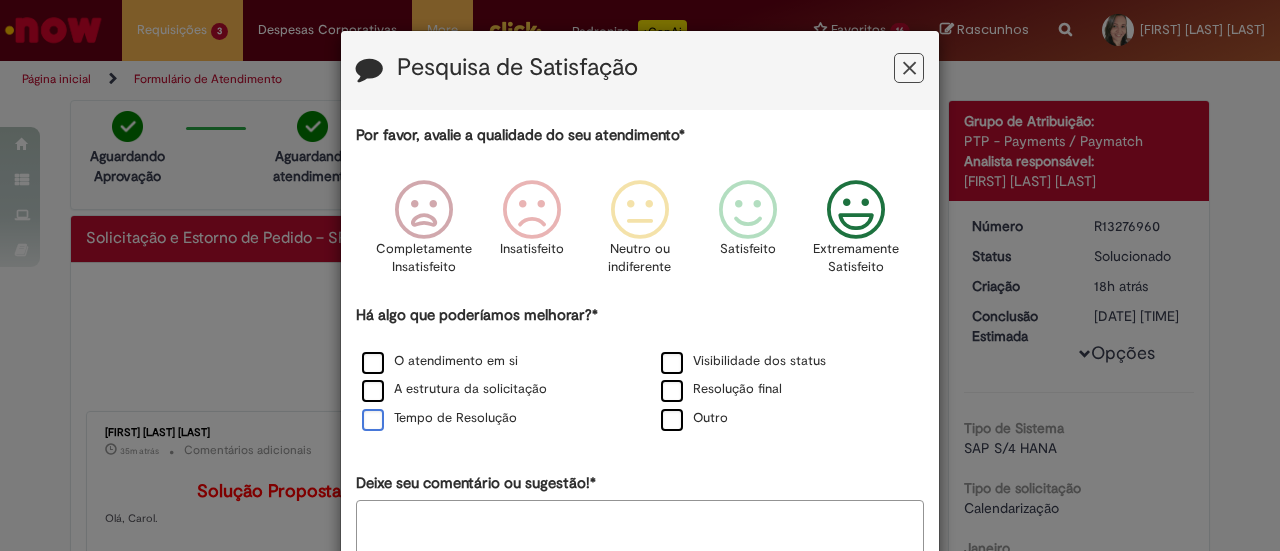 click on "Tempo de Resolução" at bounding box center (439, 418) 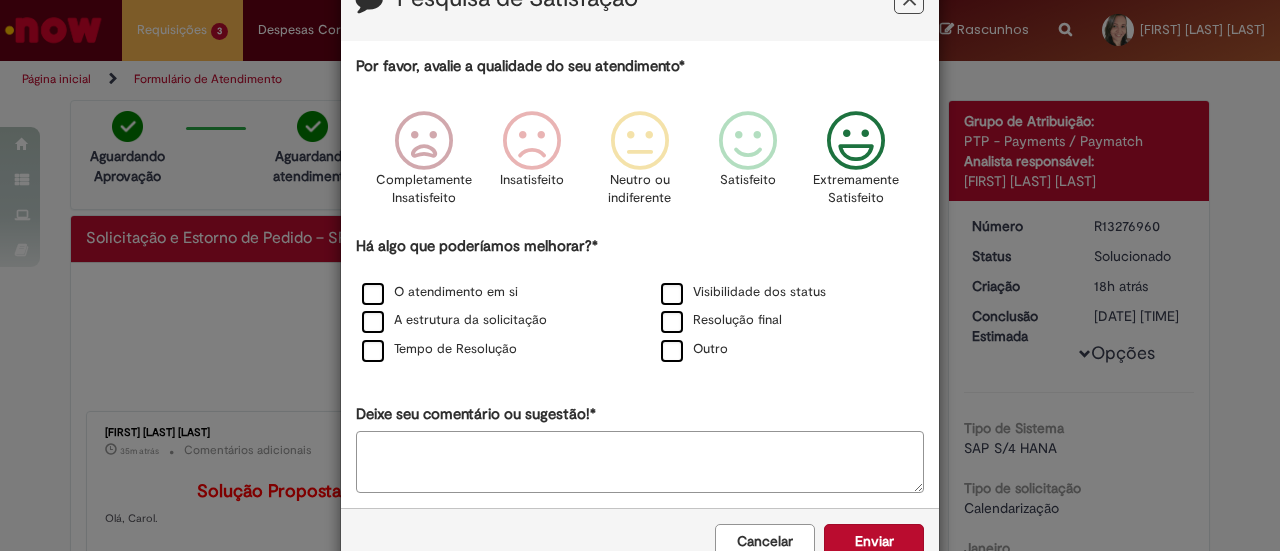 scroll, scrollTop: 119, scrollLeft: 0, axis: vertical 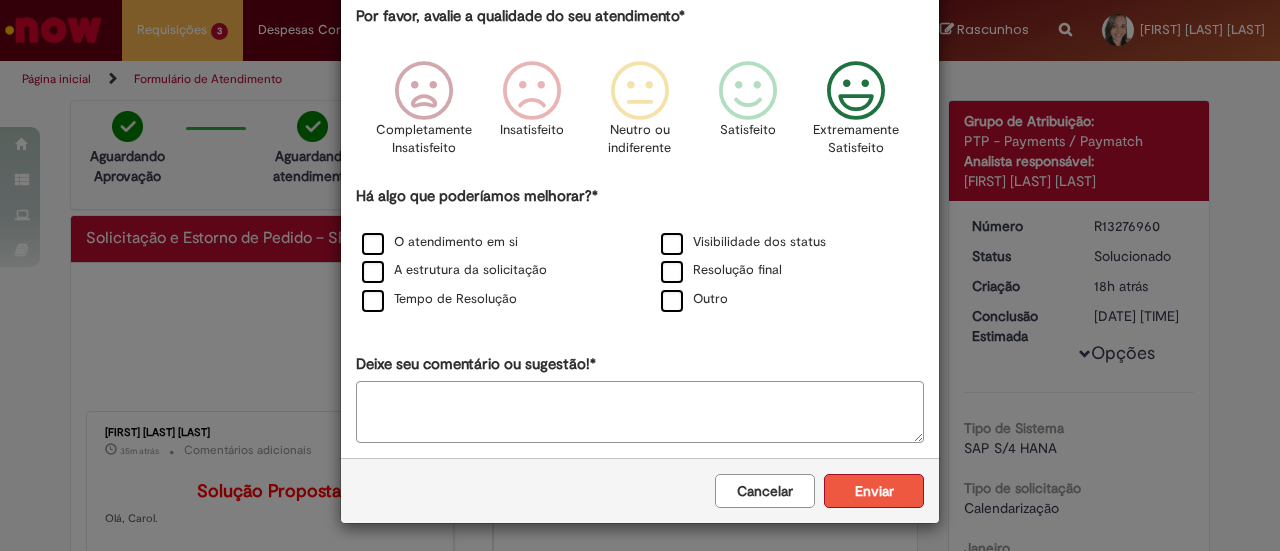 click on "Enviar" at bounding box center [874, 491] 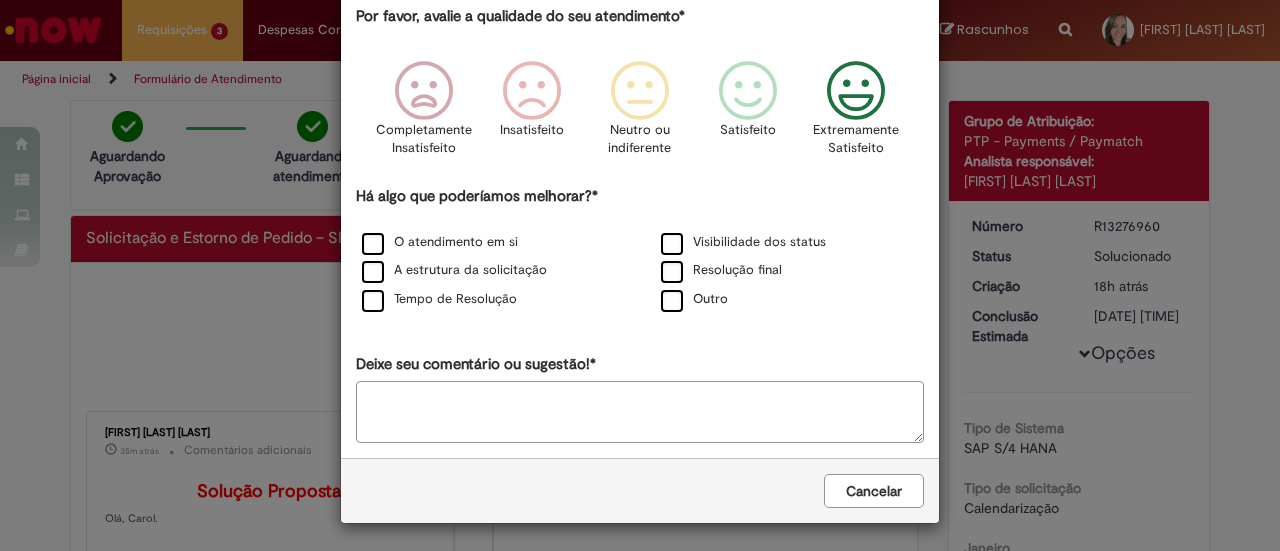 scroll, scrollTop: 0, scrollLeft: 0, axis: both 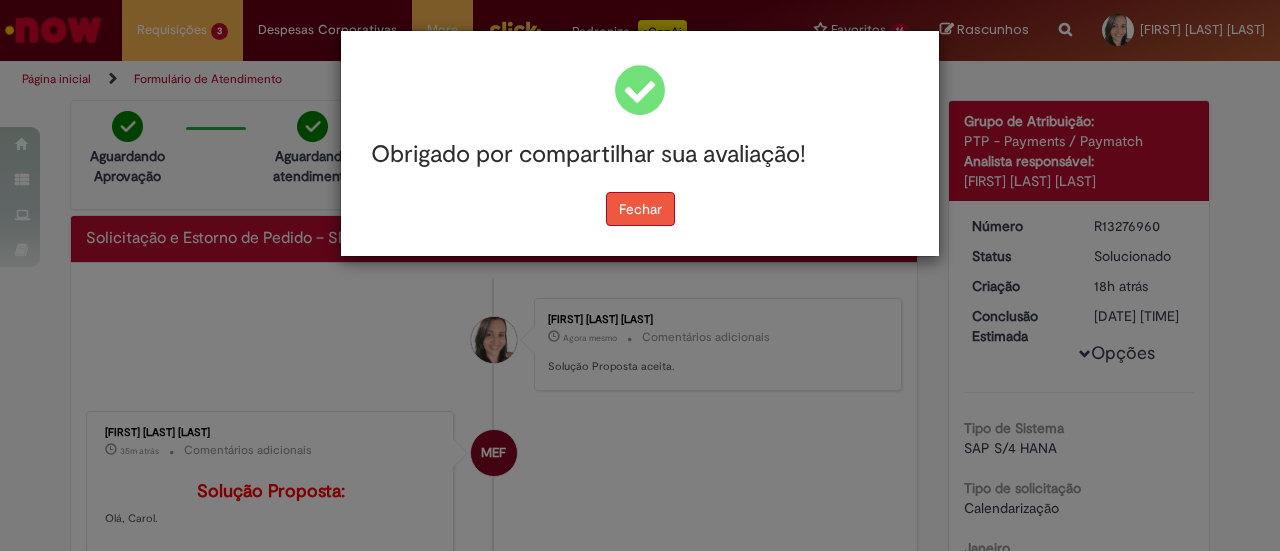 click on "Fechar" at bounding box center (640, 209) 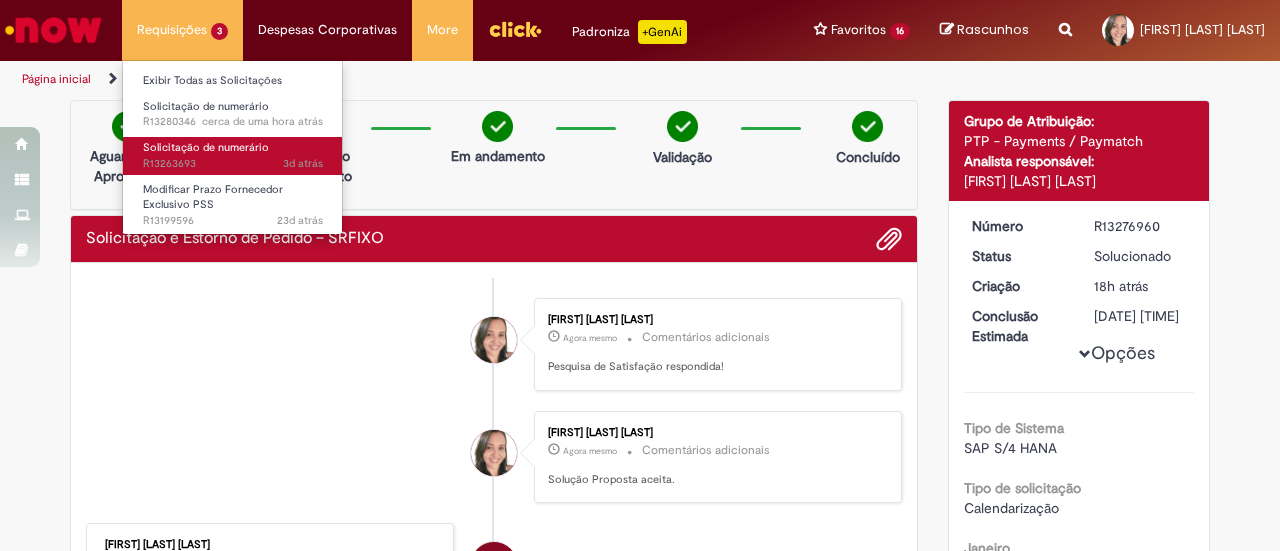 click on "Solicitação de numerário" at bounding box center (206, 147) 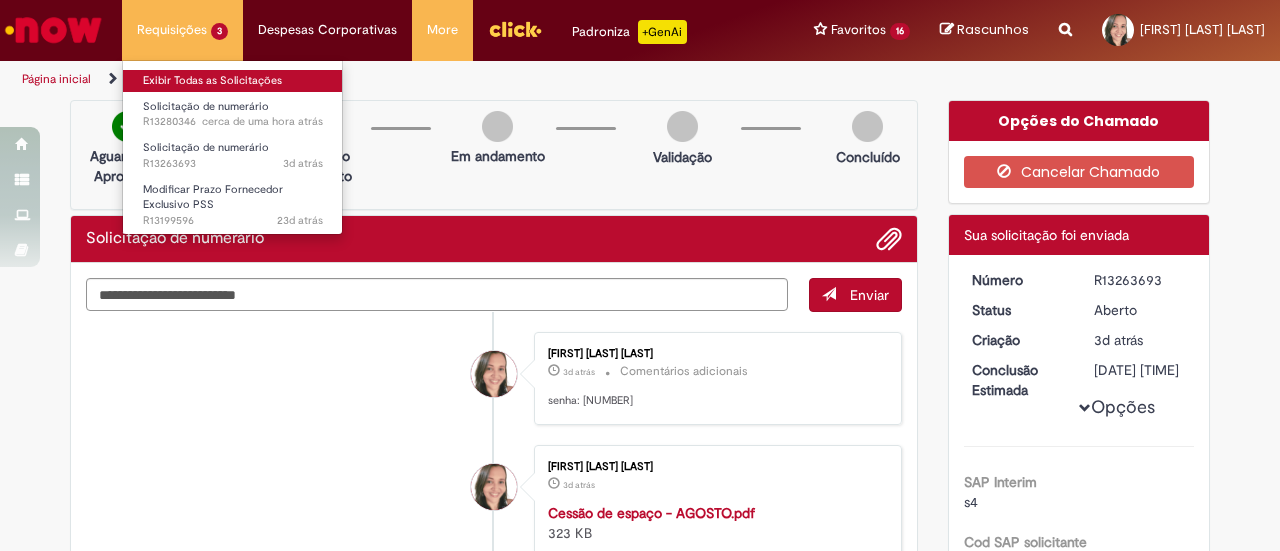 click on "Exibir Todas as Solicitações" at bounding box center [233, 81] 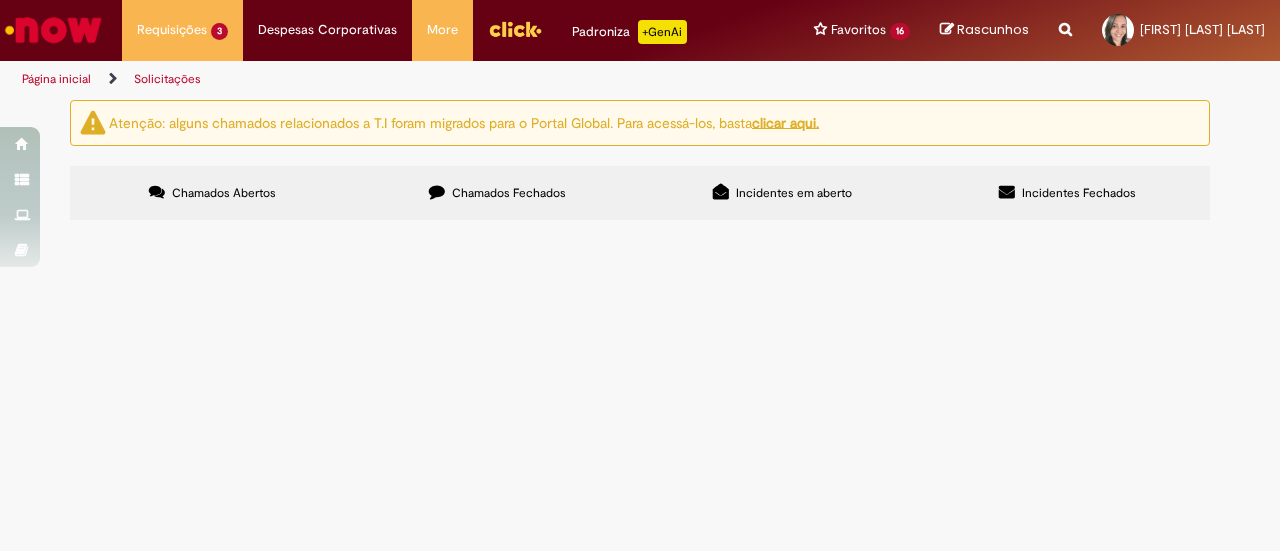 click on "Chamados Fechados" at bounding box center (497, 193) 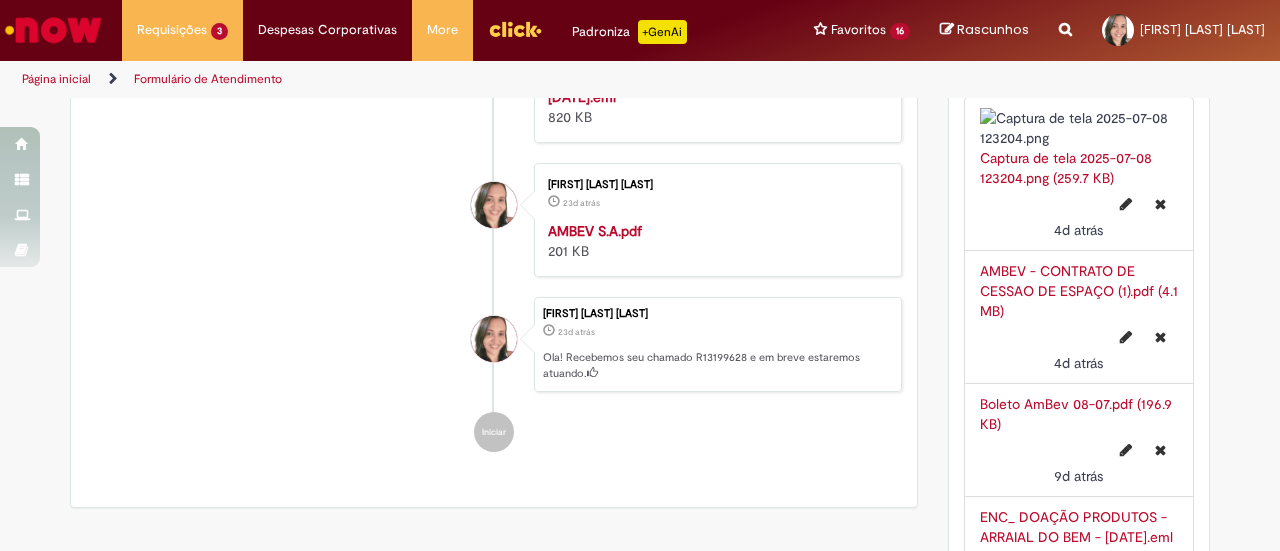 scroll, scrollTop: 2900, scrollLeft: 0, axis: vertical 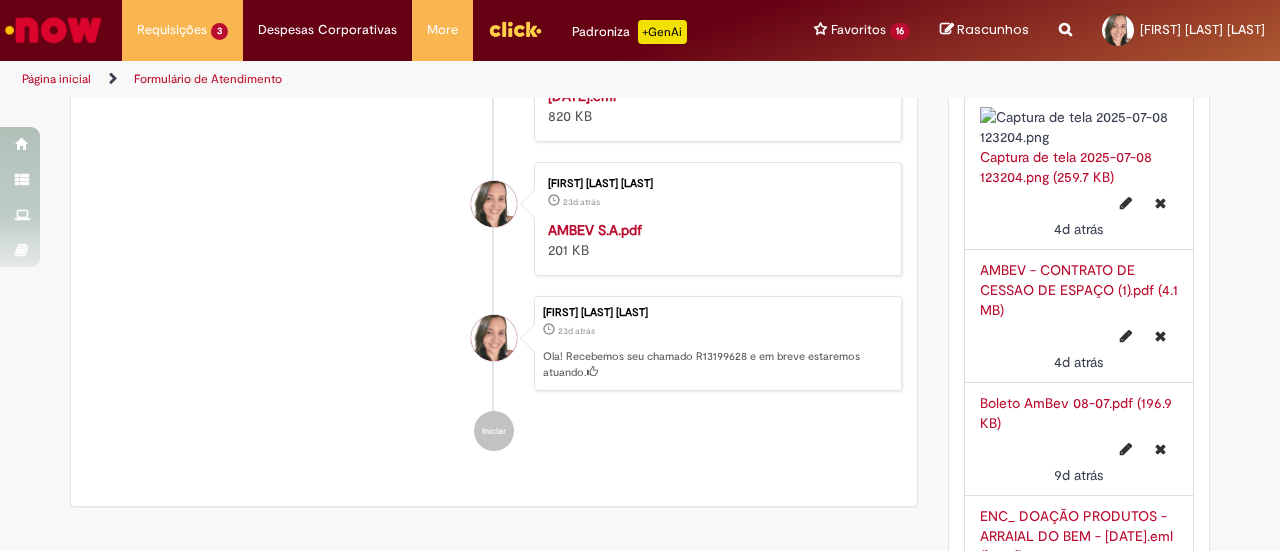 click on "ENC_ DOAÇÃO PRODUTOS - ARRAIAL DO BEM - 18_06_25.eml" at bounding box center (704, 86) 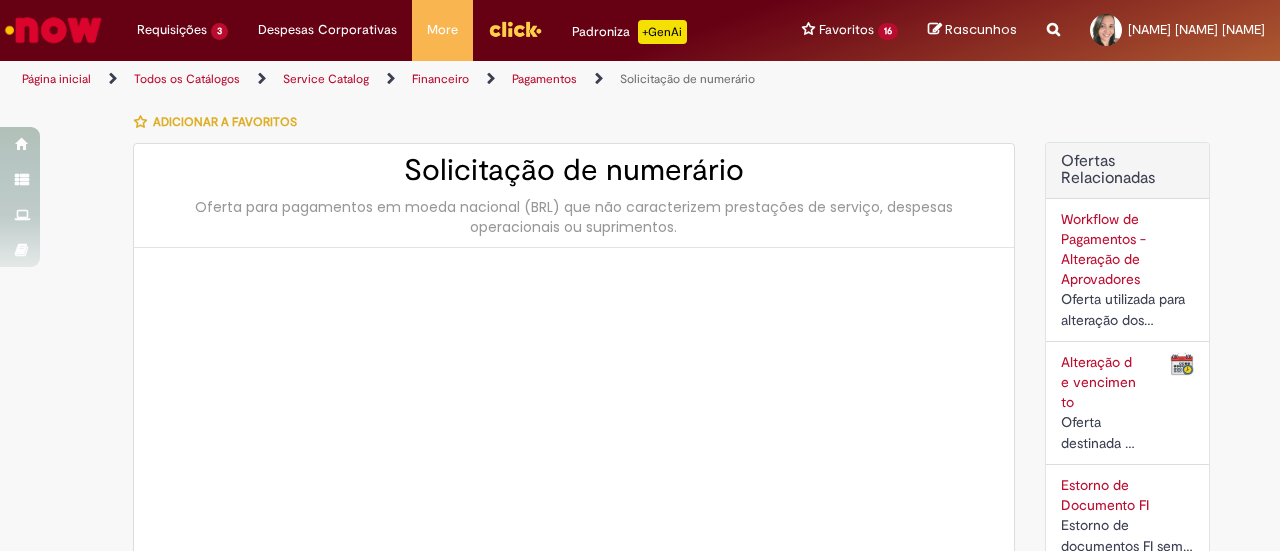 type on "**********" 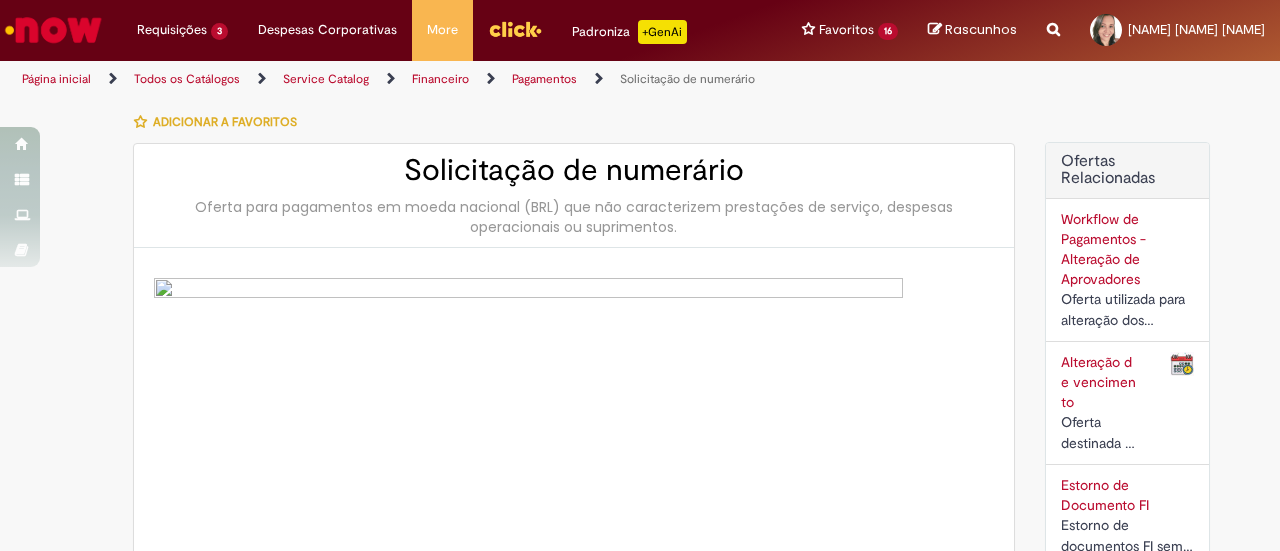scroll, scrollTop: 0, scrollLeft: 0, axis: both 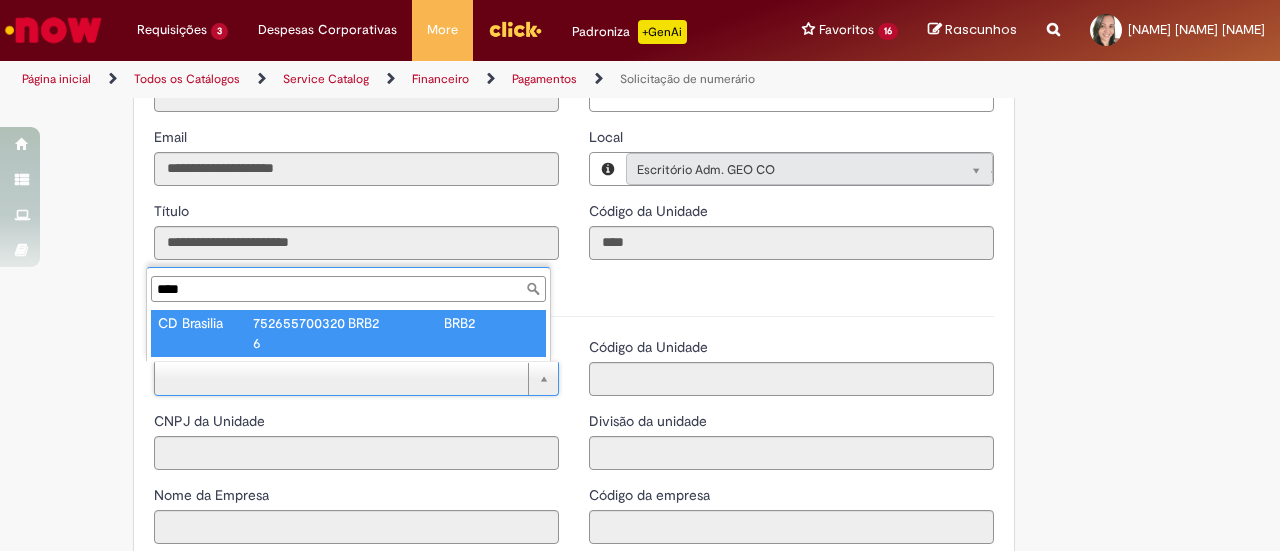 type on "****" 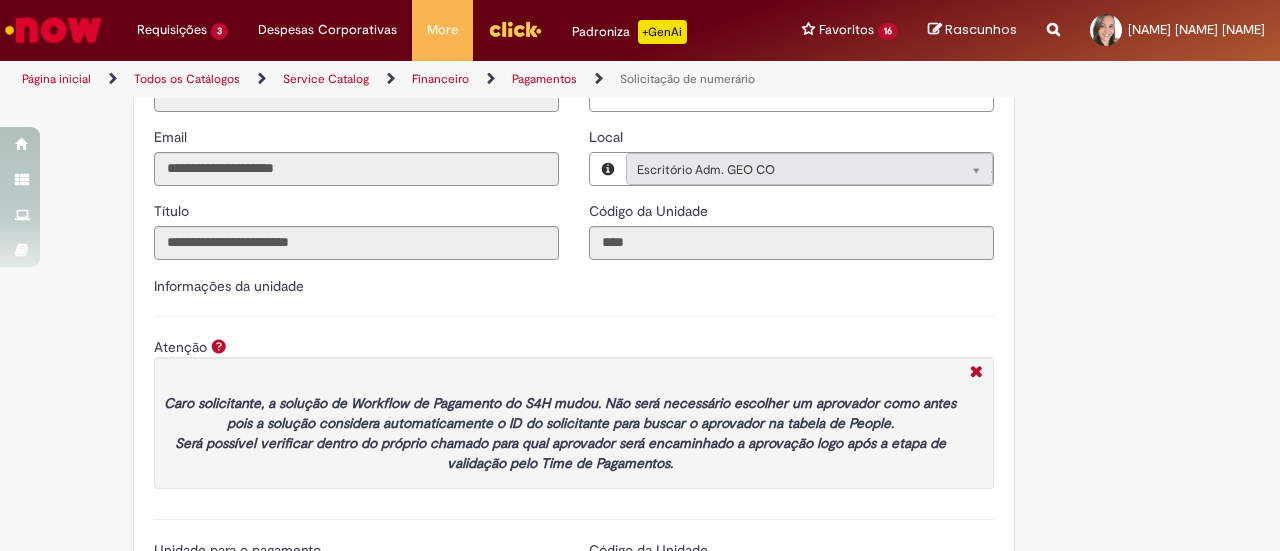 type on "**********" 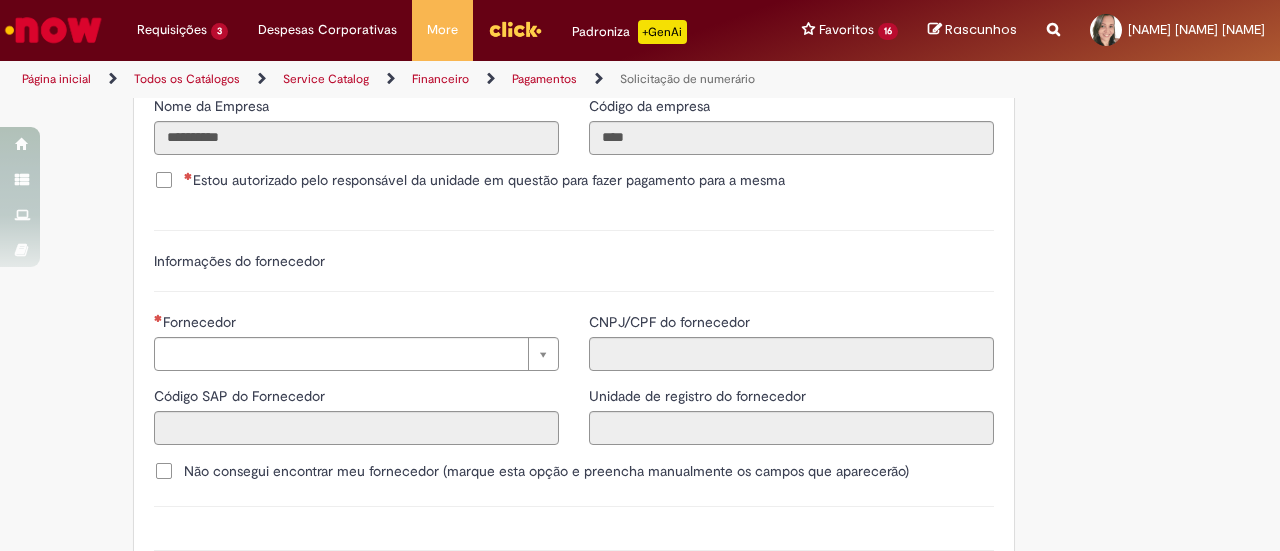 scroll, scrollTop: 2500, scrollLeft: 0, axis: vertical 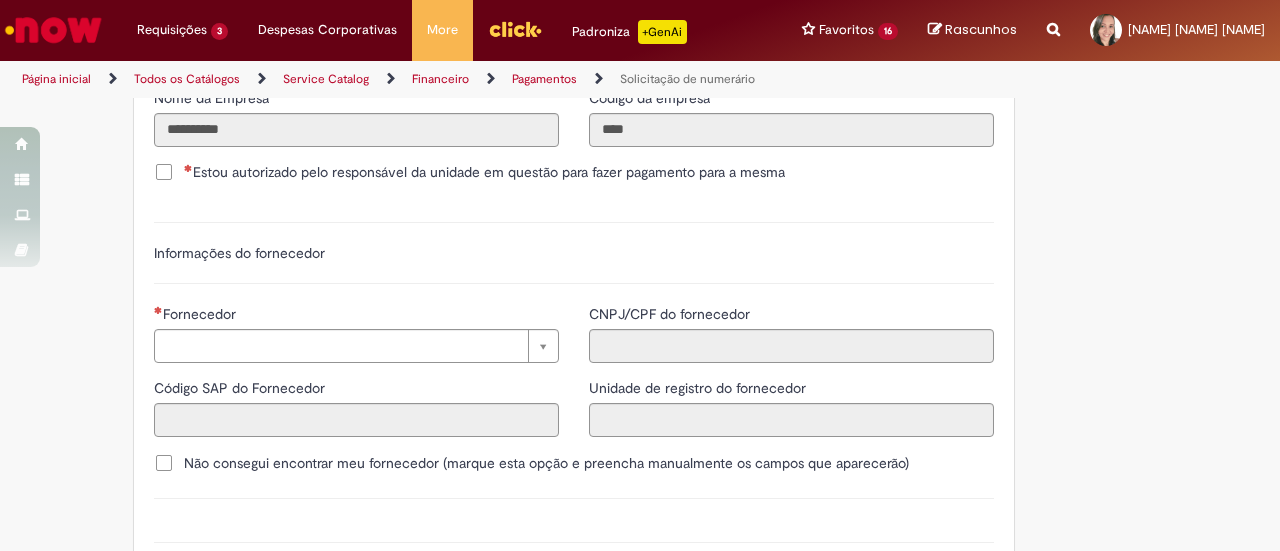 click on "Estou autorizado pelo responsável da unidade em questão para fazer pagamento para a mesma" at bounding box center [484, 172] 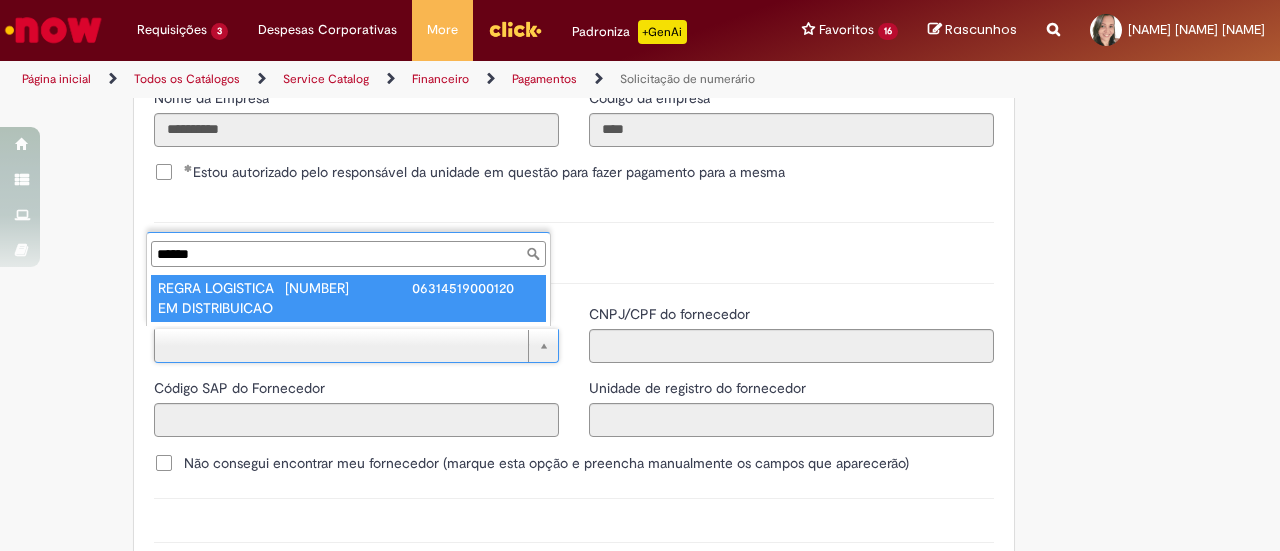 type on "******" 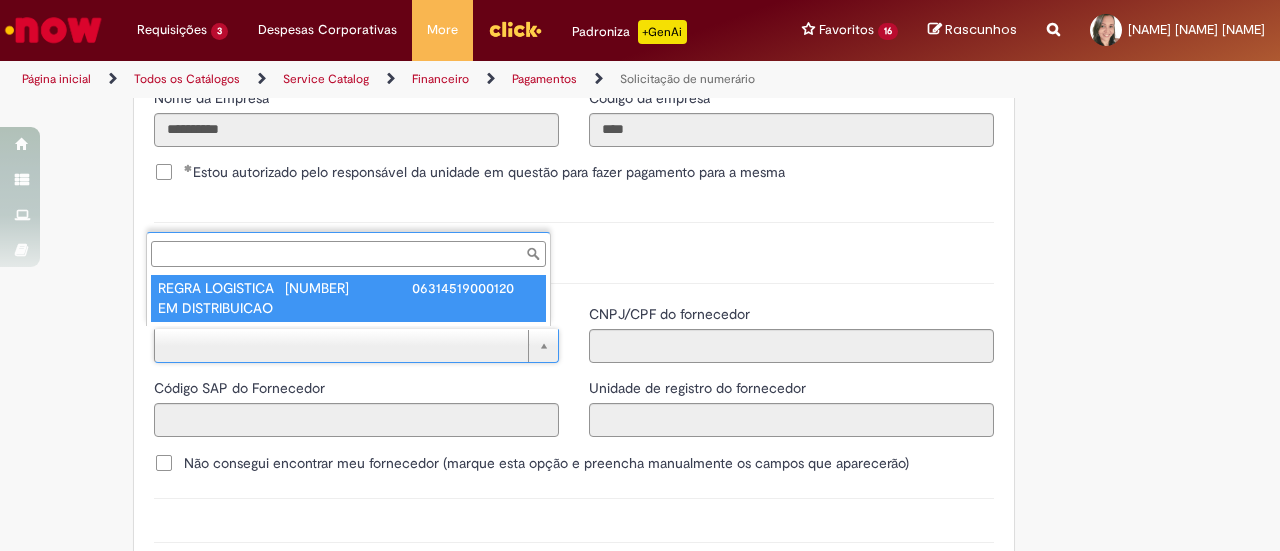 type on "**********" 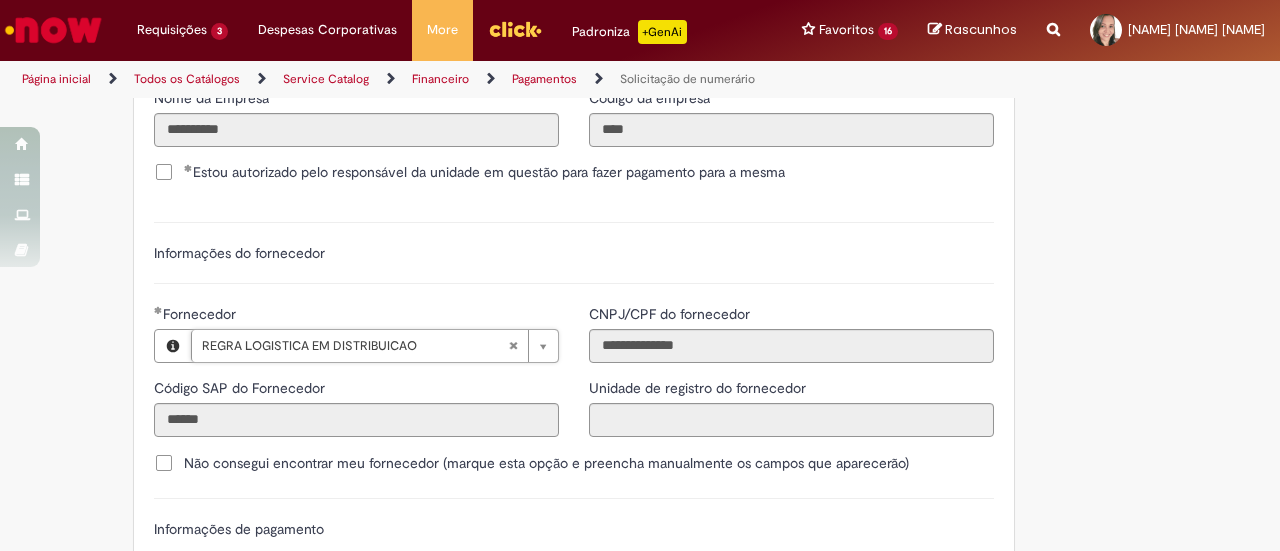 click on "Informações do fornecedor" at bounding box center (574, 263) 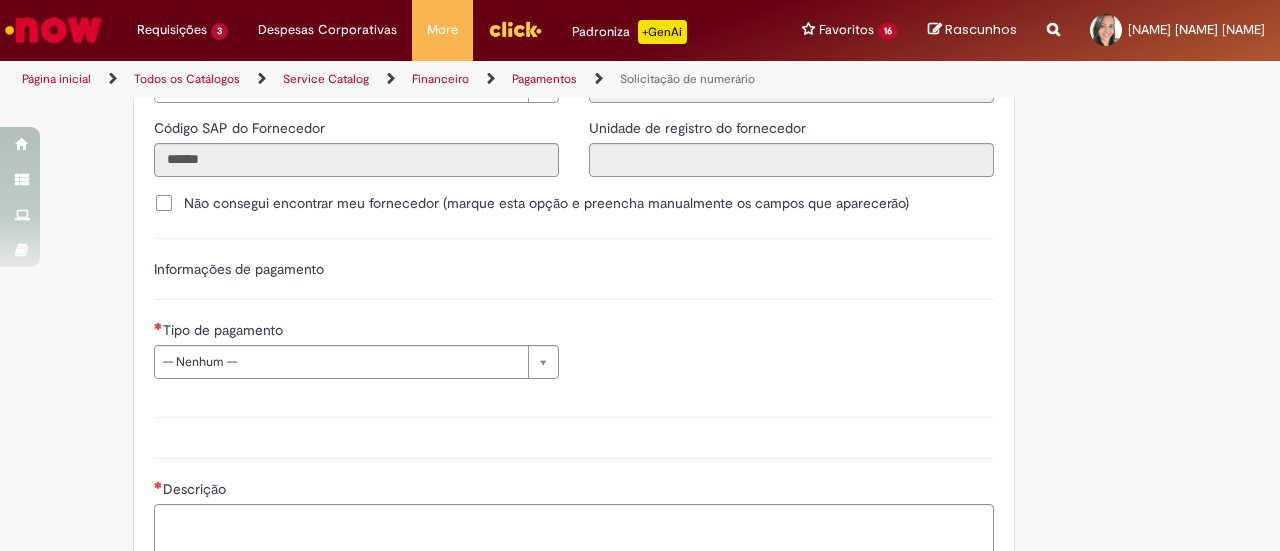 scroll, scrollTop: 2800, scrollLeft: 0, axis: vertical 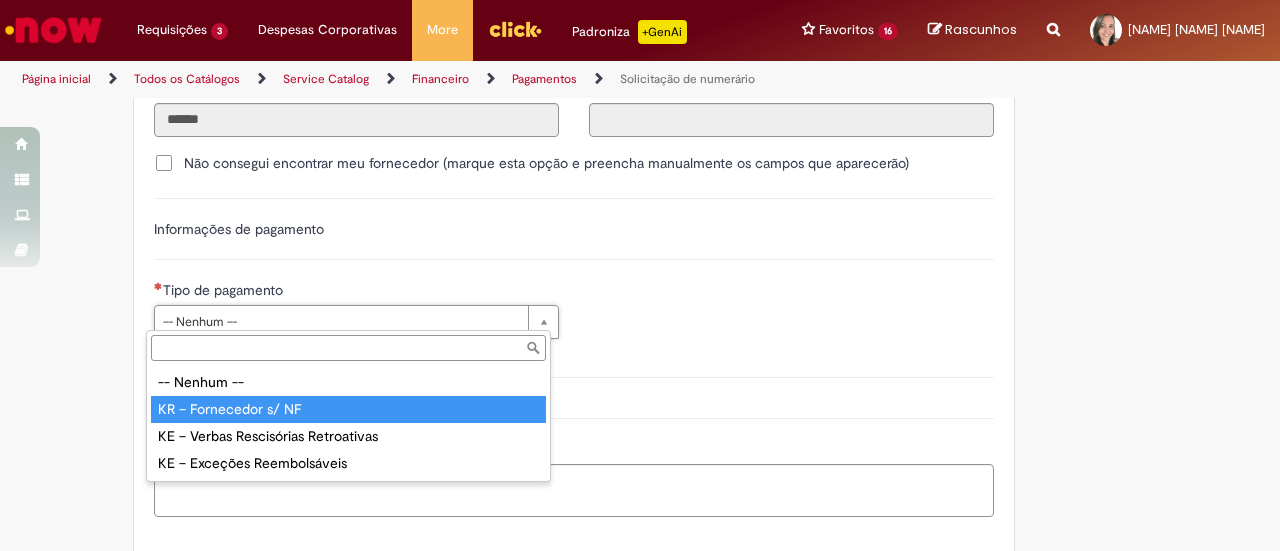 type on "**********" 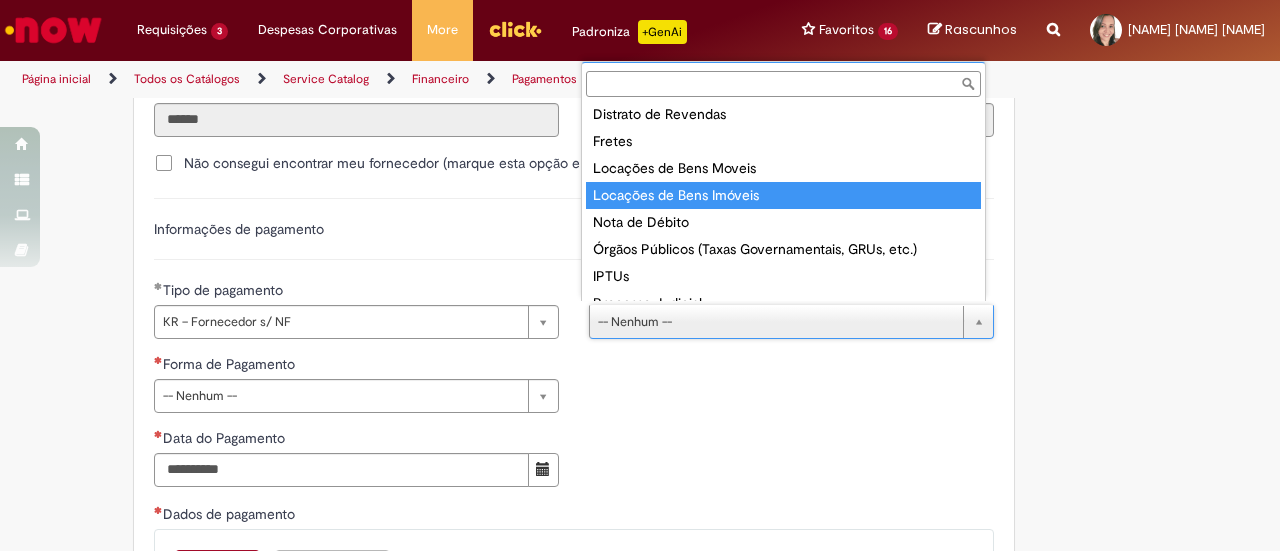 scroll, scrollTop: 266, scrollLeft: 0, axis: vertical 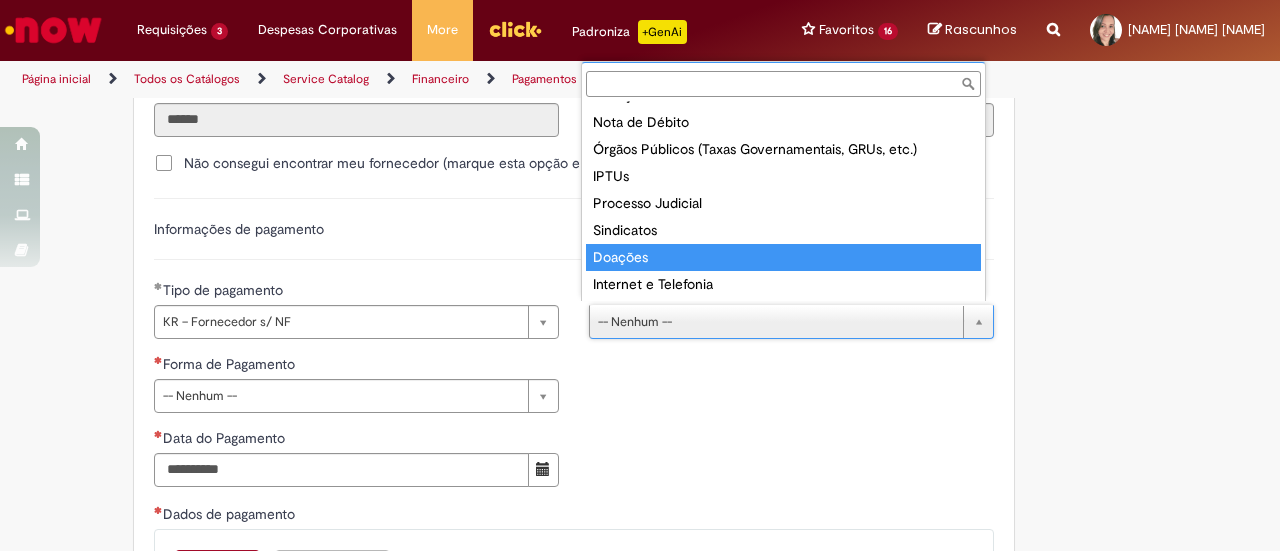 type on "*******" 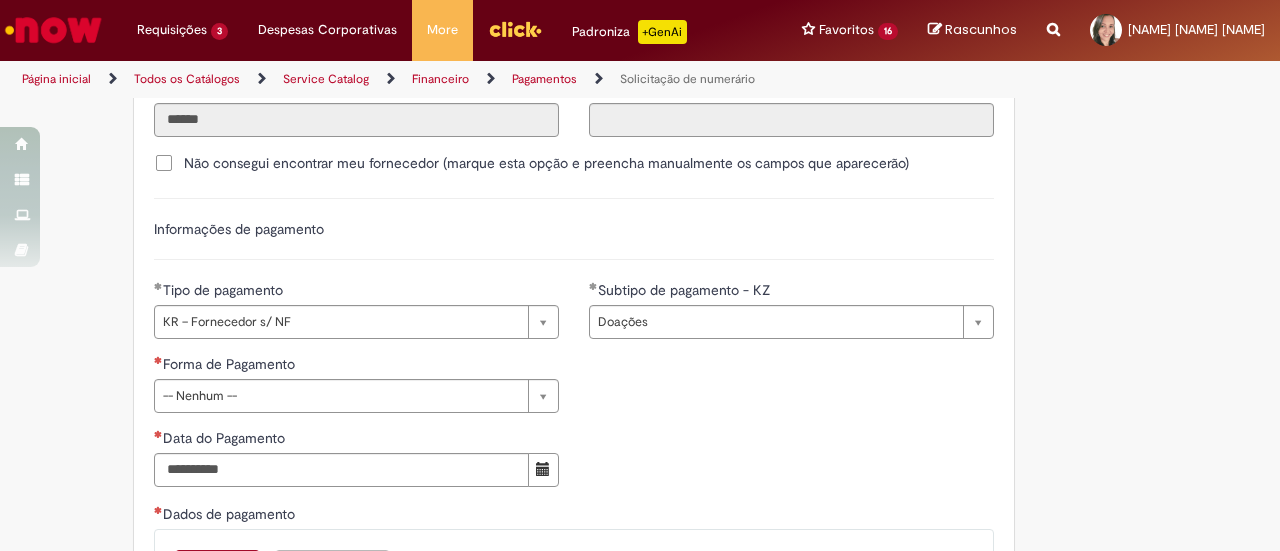 click on "**********" at bounding box center (574, 428) 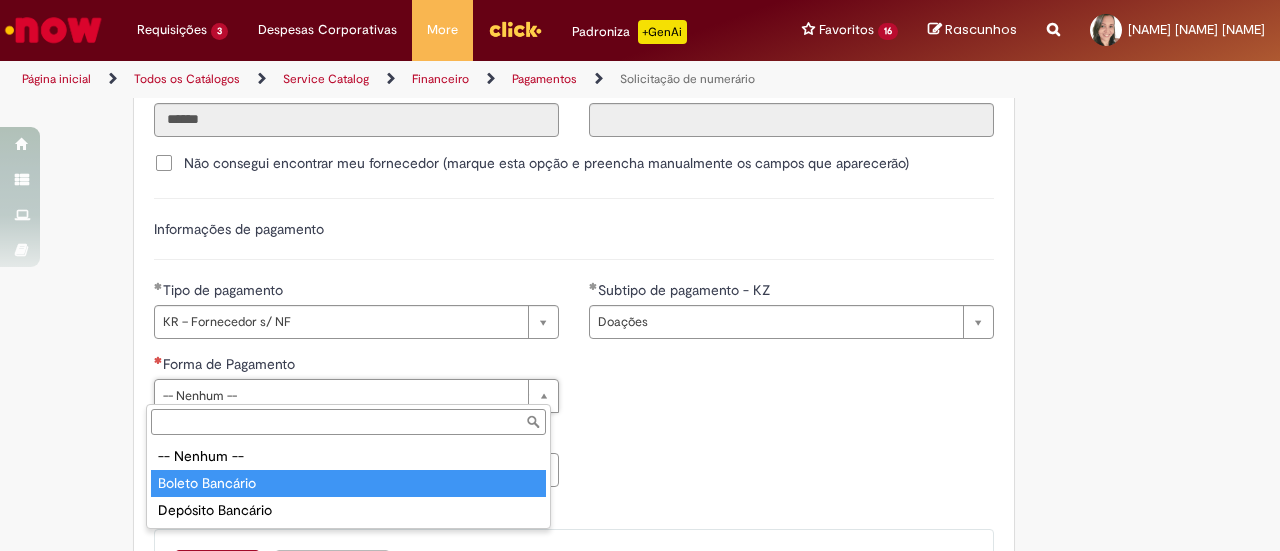 type on "**********" 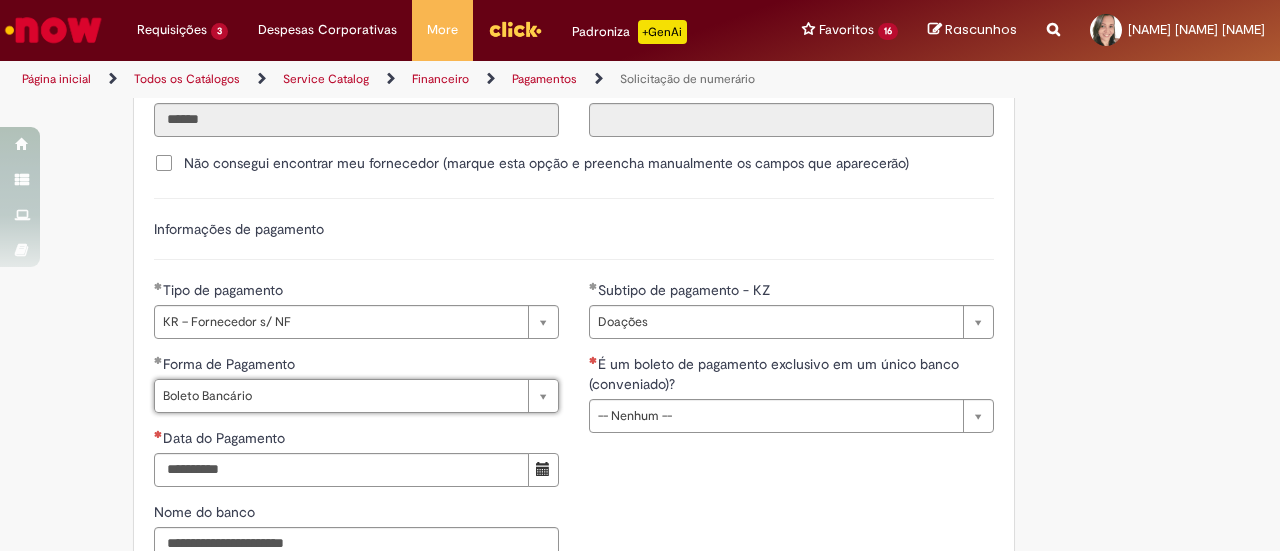 click on "**********" at bounding box center [574, 465] 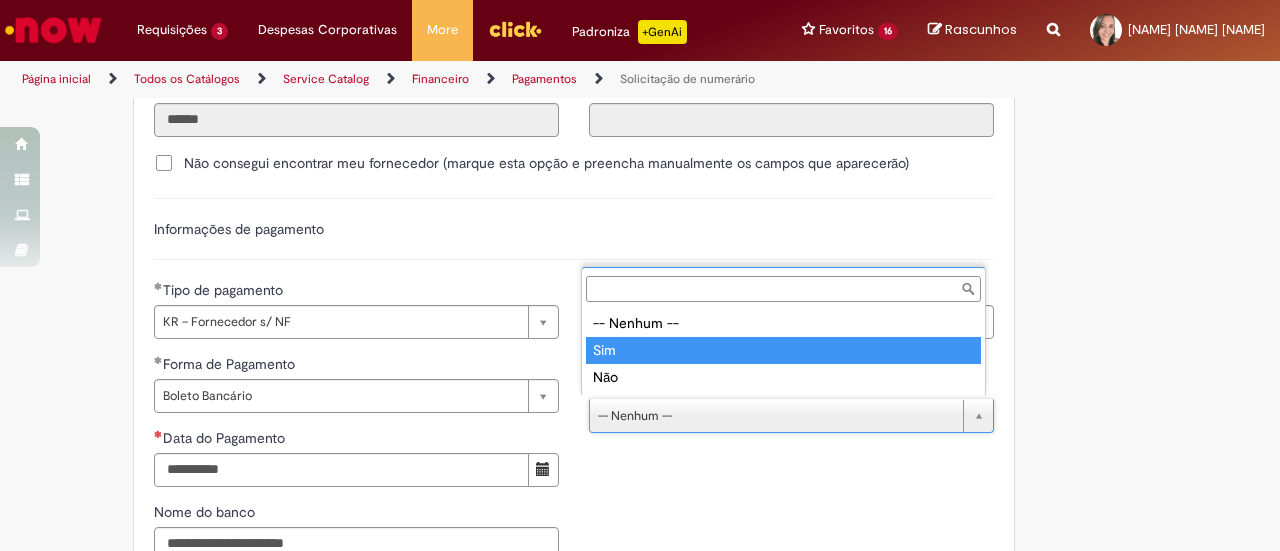 type on "***" 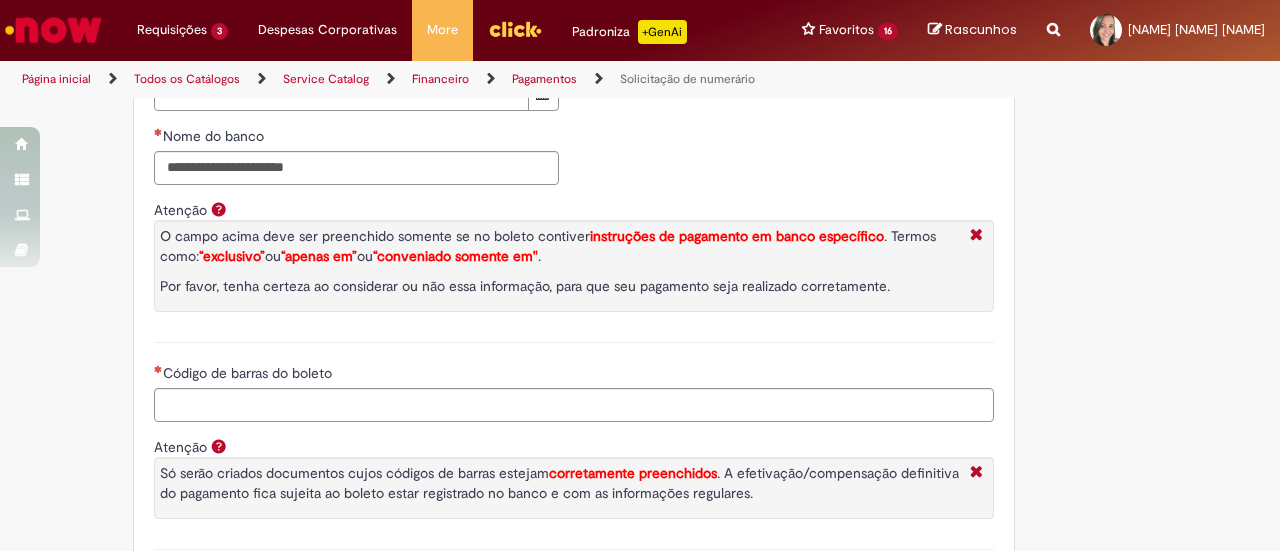scroll, scrollTop: 3200, scrollLeft: 0, axis: vertical 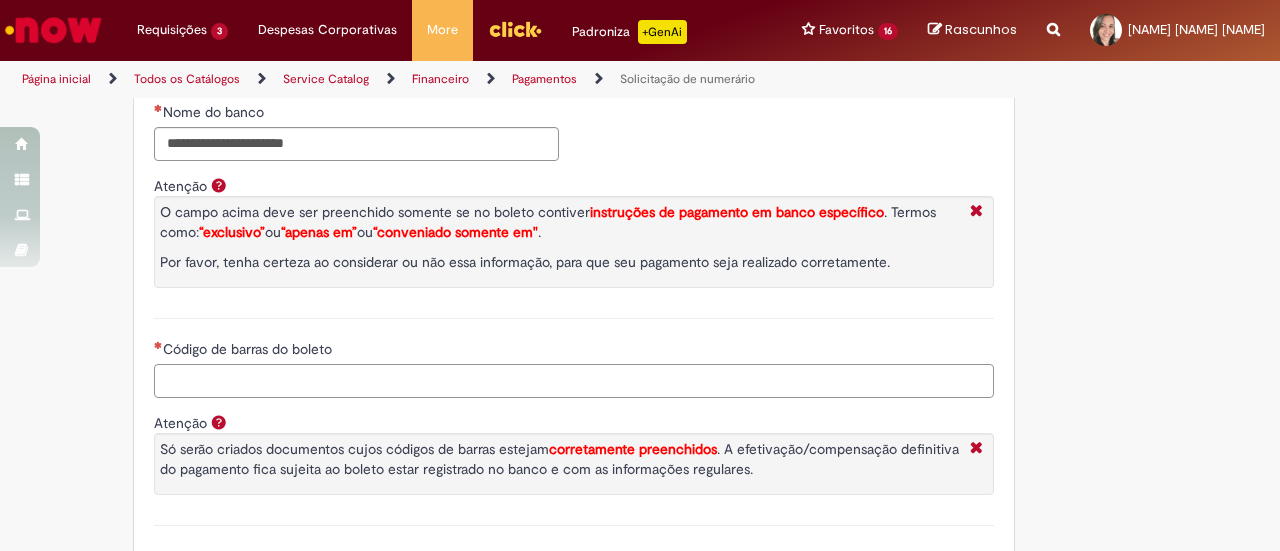 click on "Código de barras do boleto" at bounding box center (574, 381) 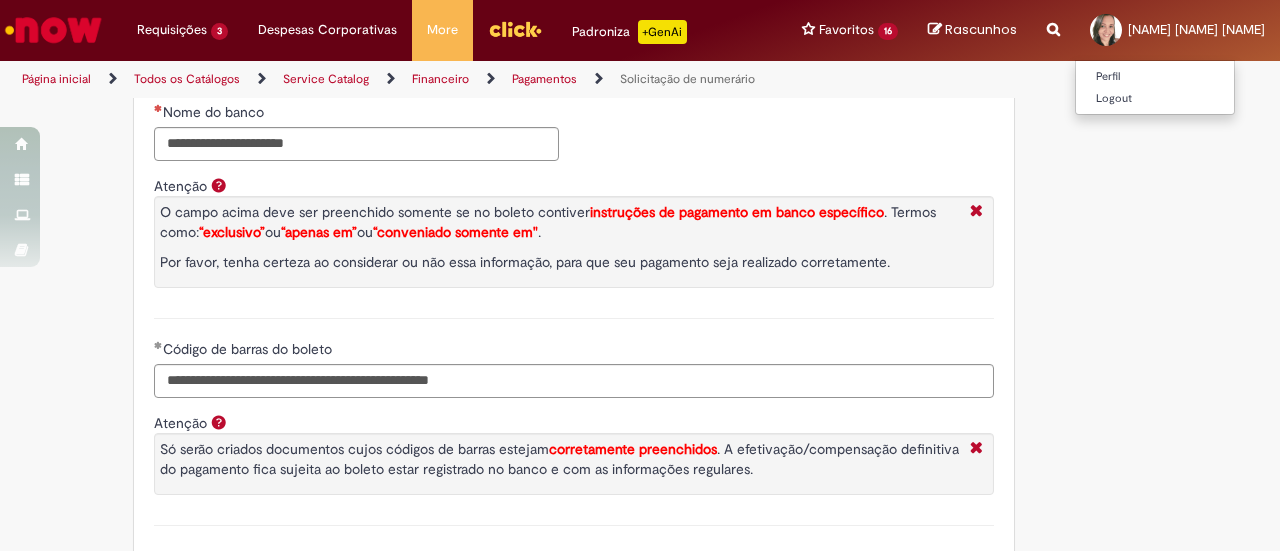 type on "**********" 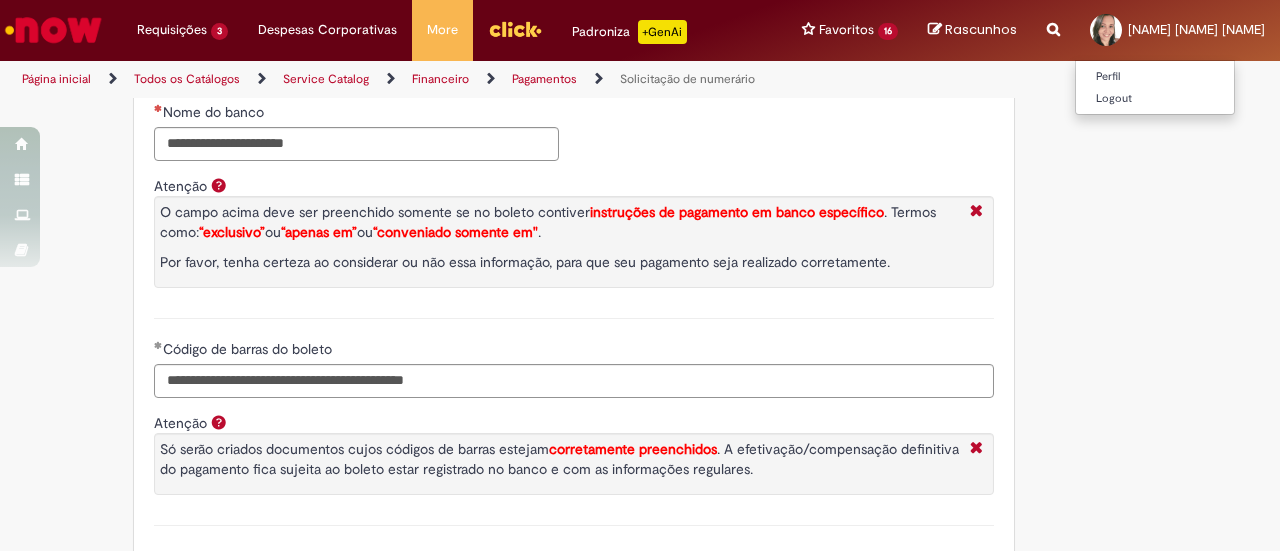type on "**********" 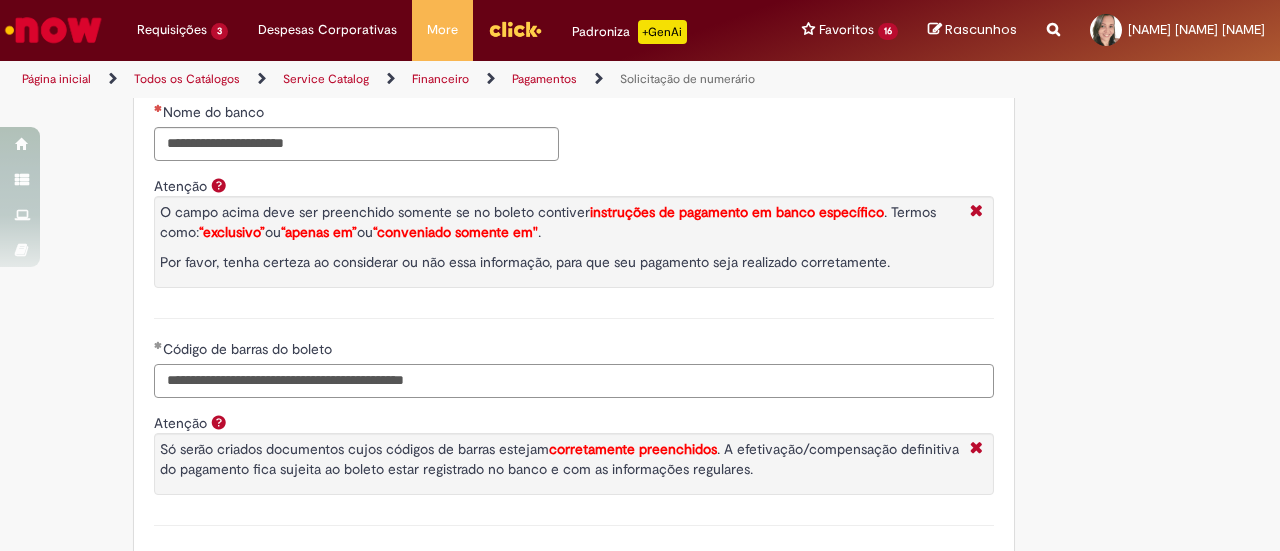 scroll, scrollTop: 3000, scrollLeft: 0, axis: vertical 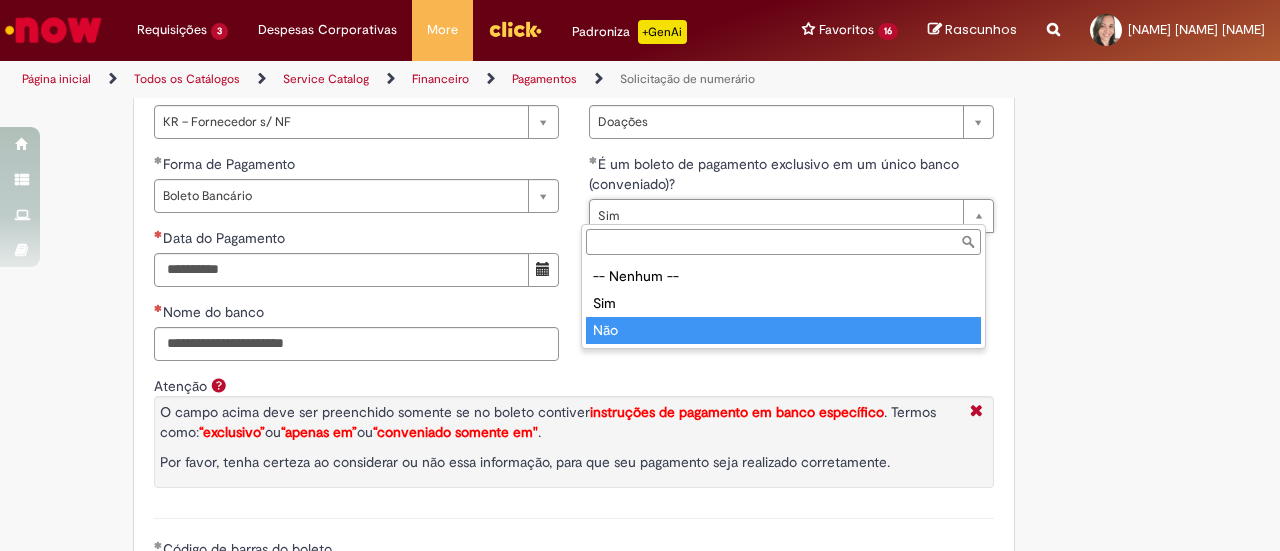 type on "***" 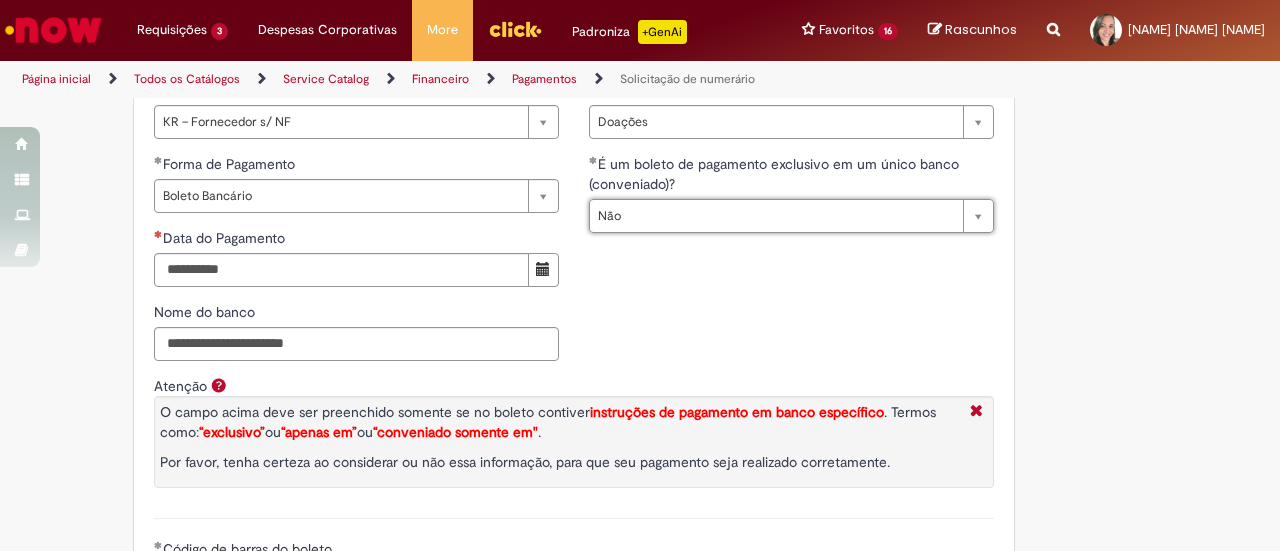 scroll, scrollTop: 0, scrollLeft: 22, axis: horizontal 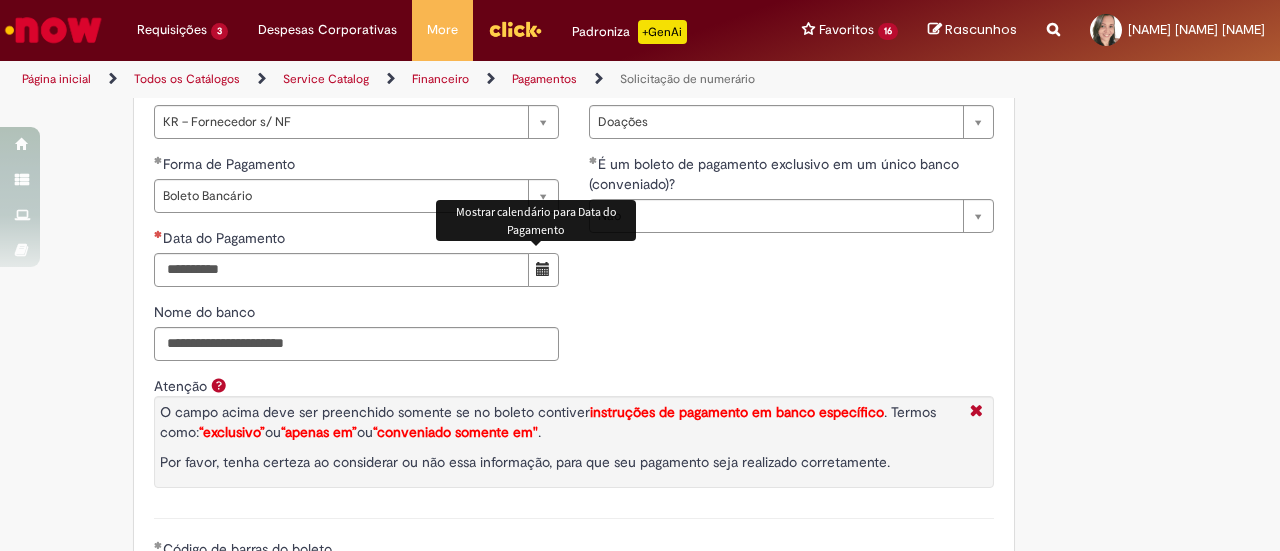 click at bounding box center [543, 270] 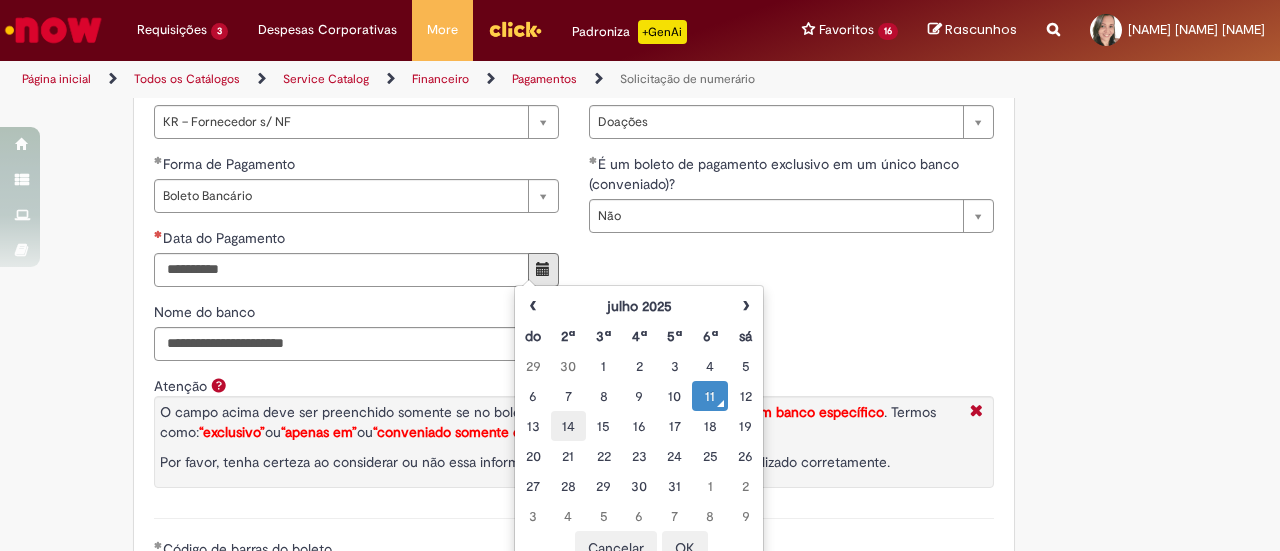 click on "14" at bounding box center (568, 426) 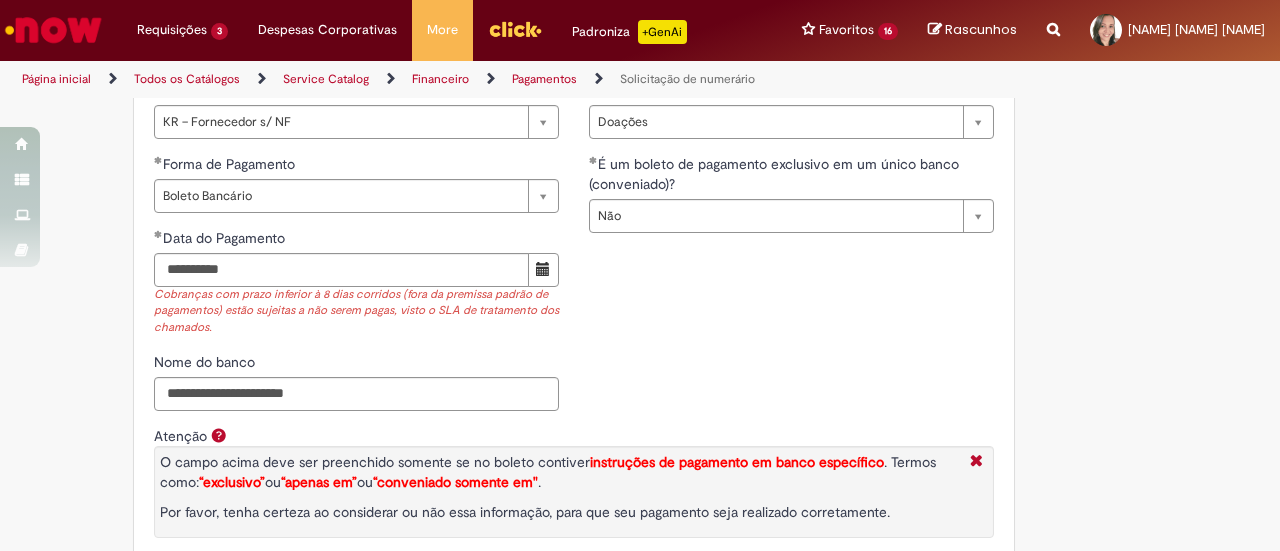 click on "**********" at bounding box center (574, 290) 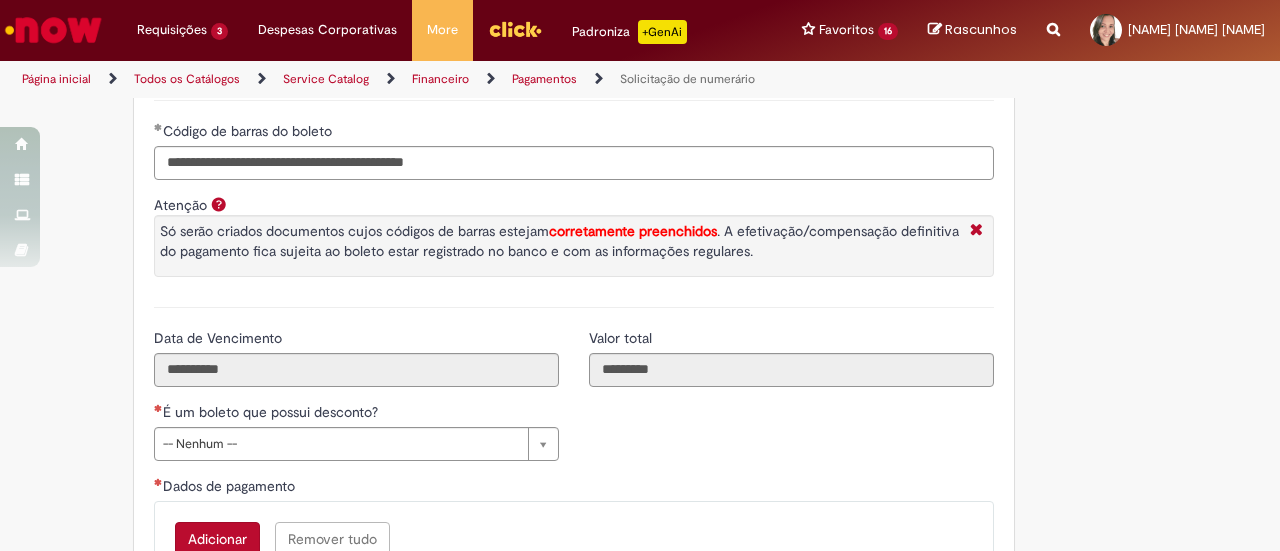scroll, scrollTop: 3500, scrollLeft: 0, axis: vertical 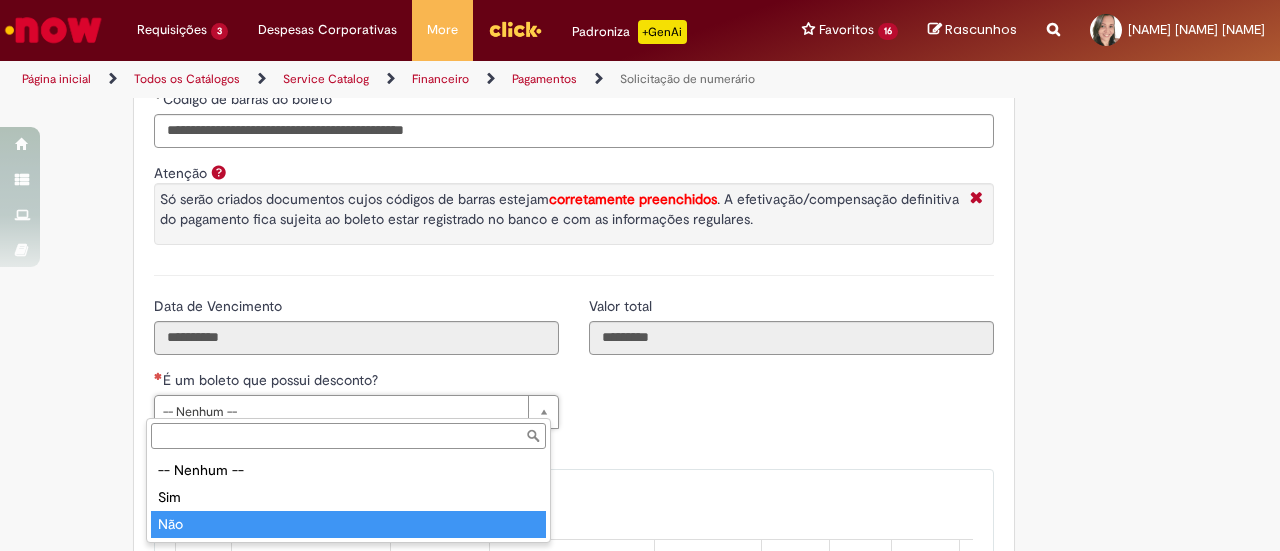 type on "***" 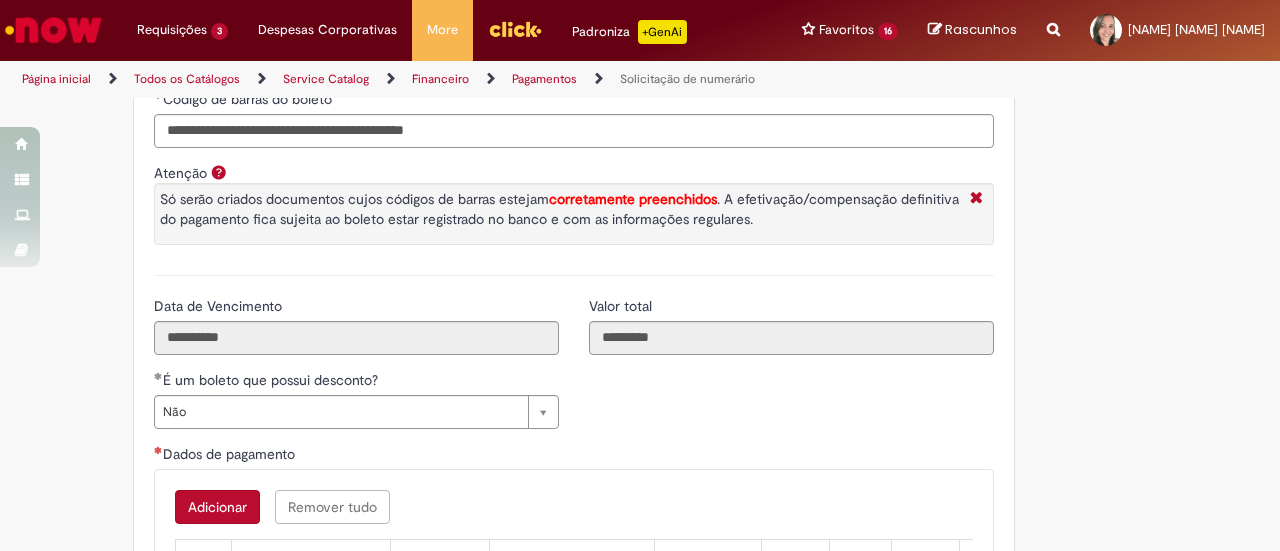 click on "**********" at bounding box center (574, 370) 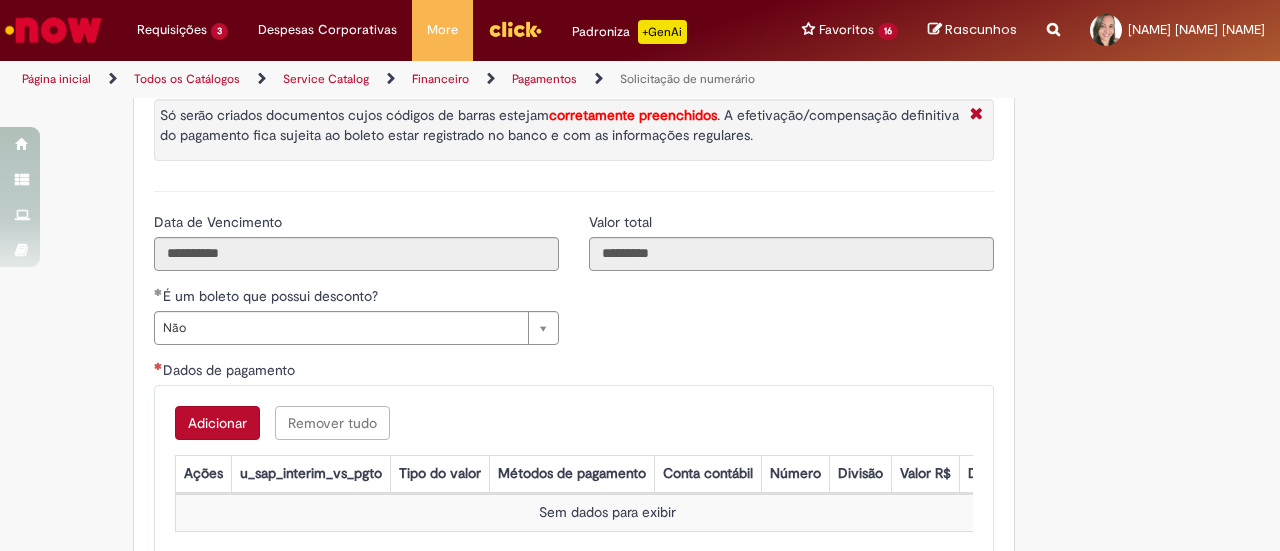 scroll, scrollTop: 3700, scrollLeft: 0, axis: vertical 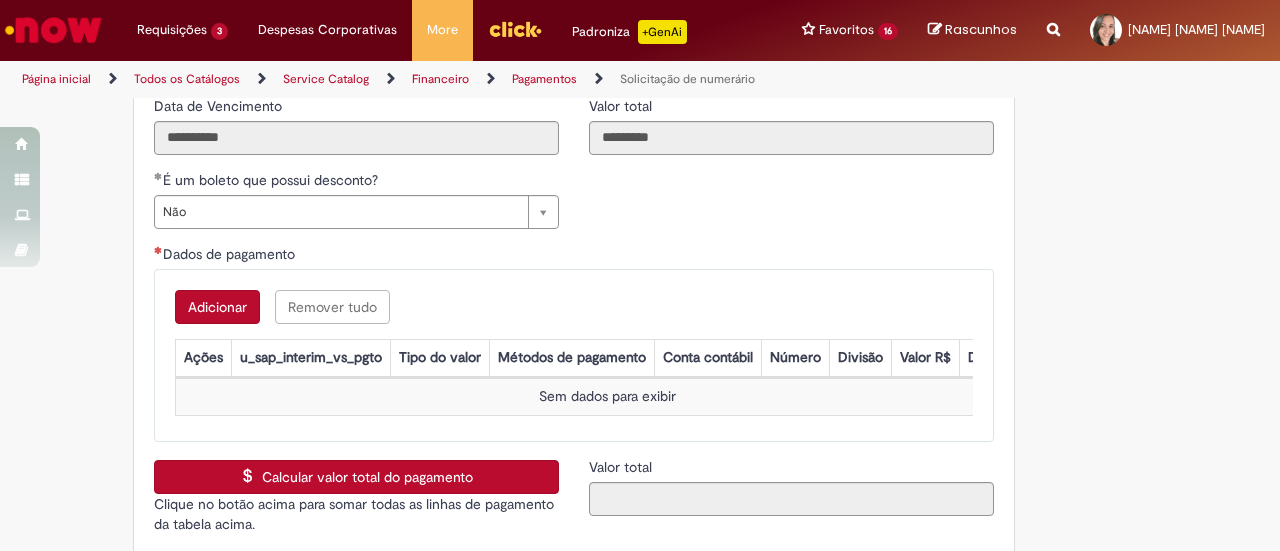 click on "Adicionar" at bounding box center [217, 307] 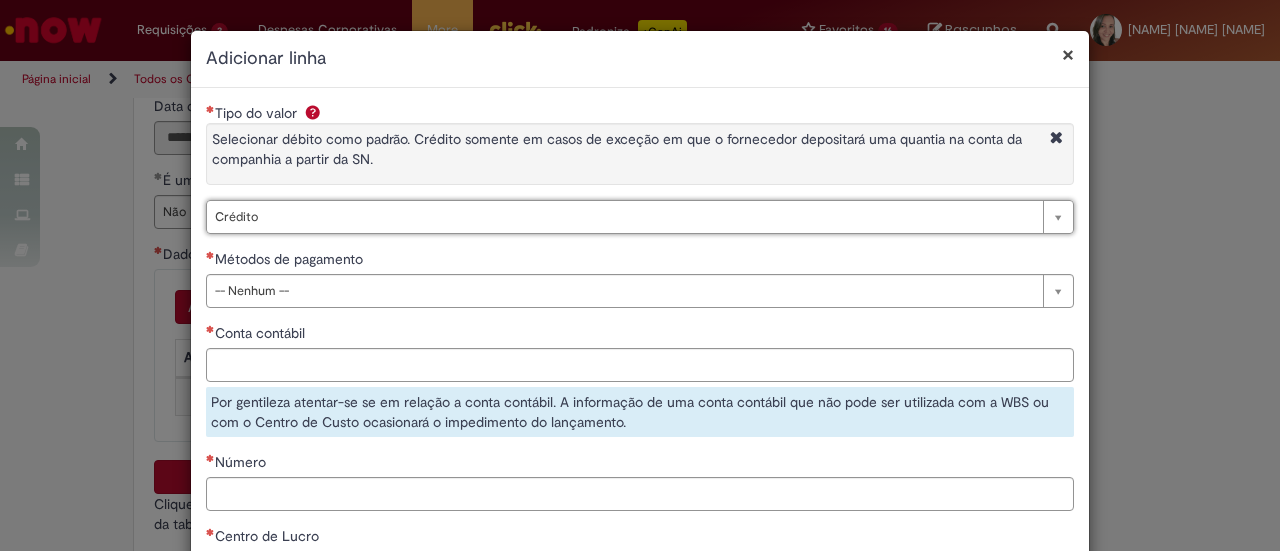 type on "*******" 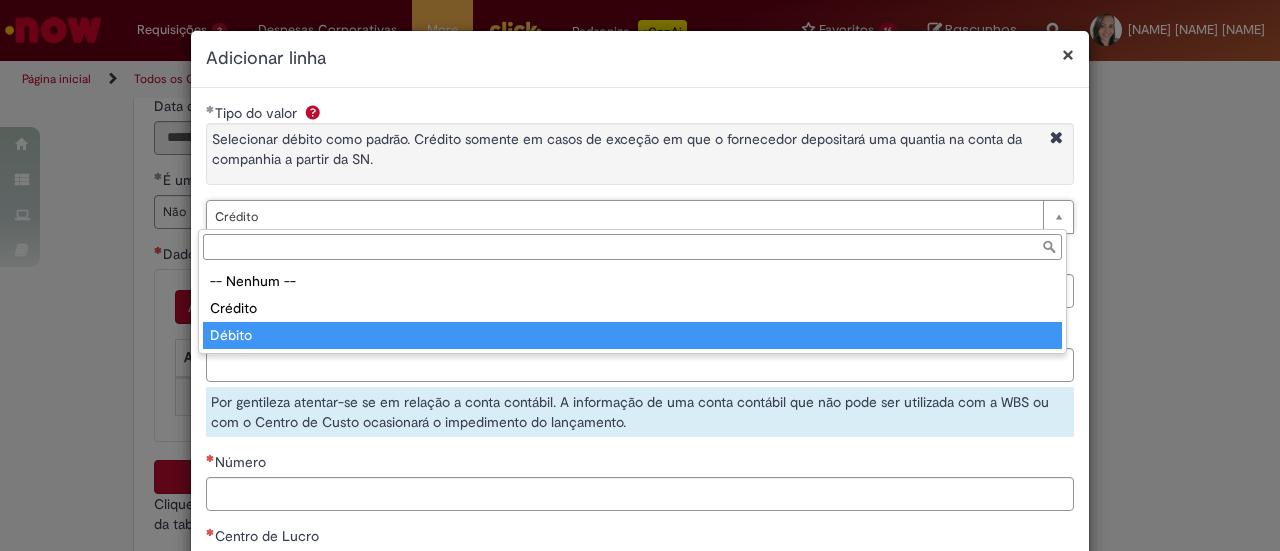 type on "******" 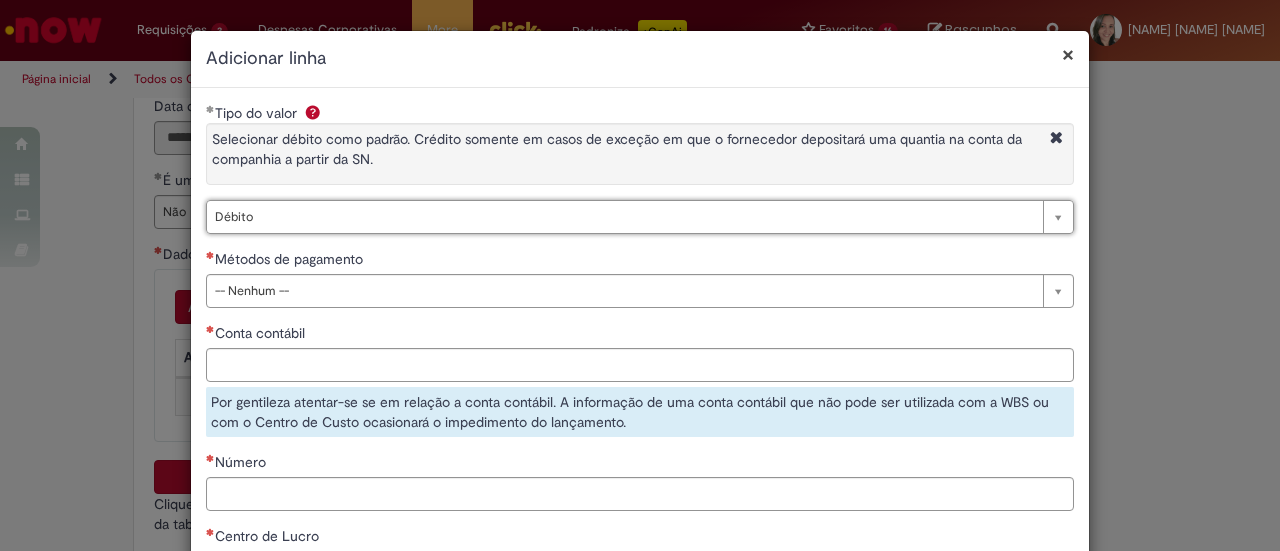 scroll, scrollTop: 0, scrollLeft: 0, axis: both 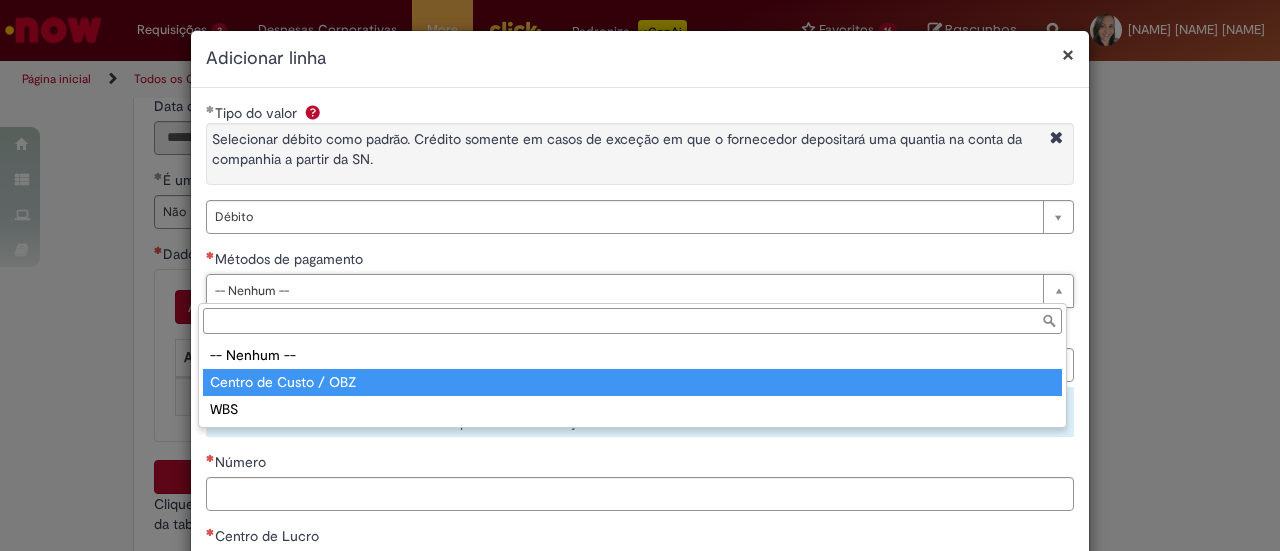 type on "**********" 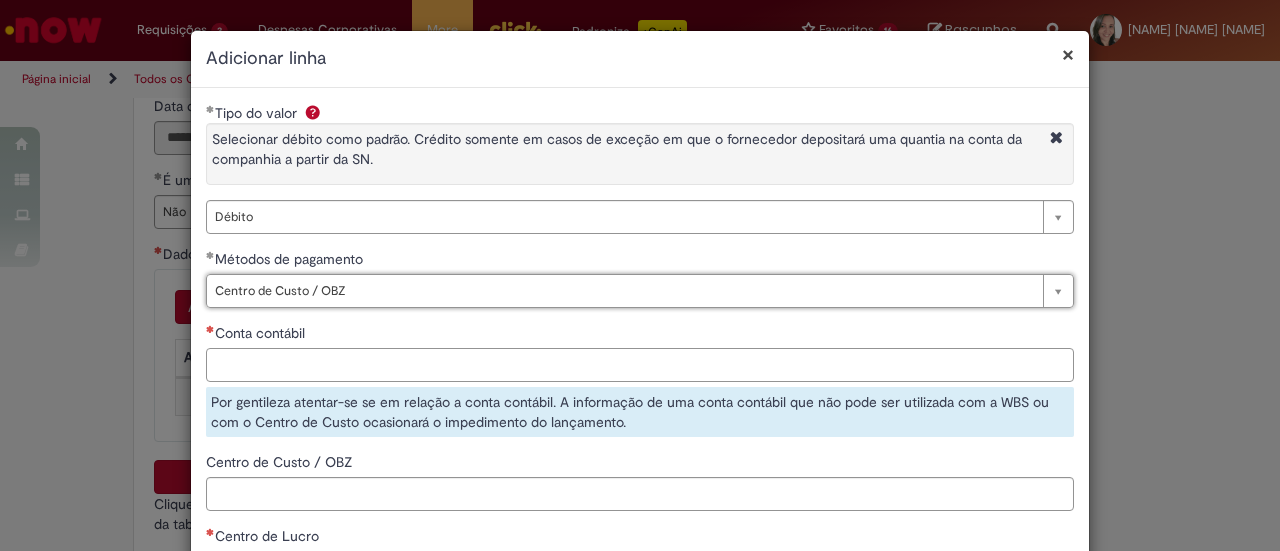 click on "Conta contábil" at bounding box center [640, 365] 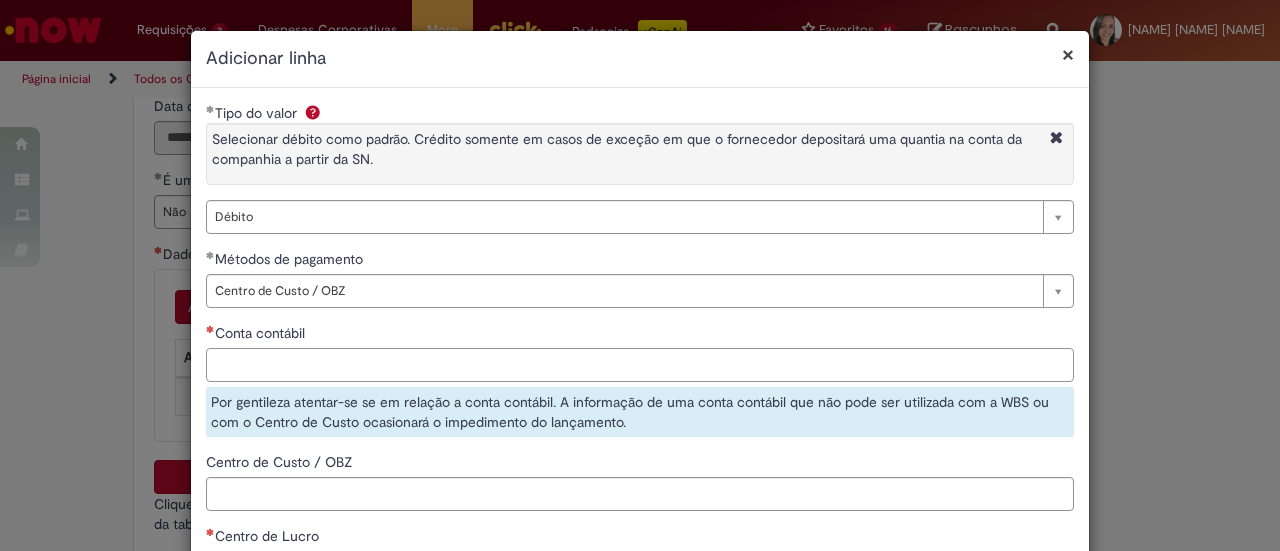 paste on "********" 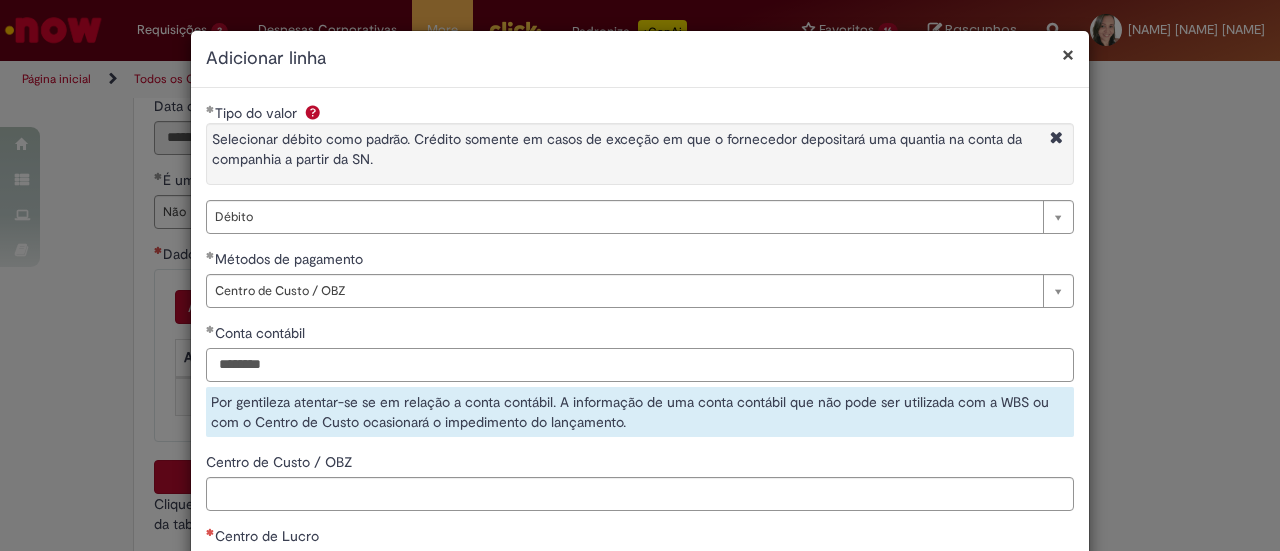type on "********" 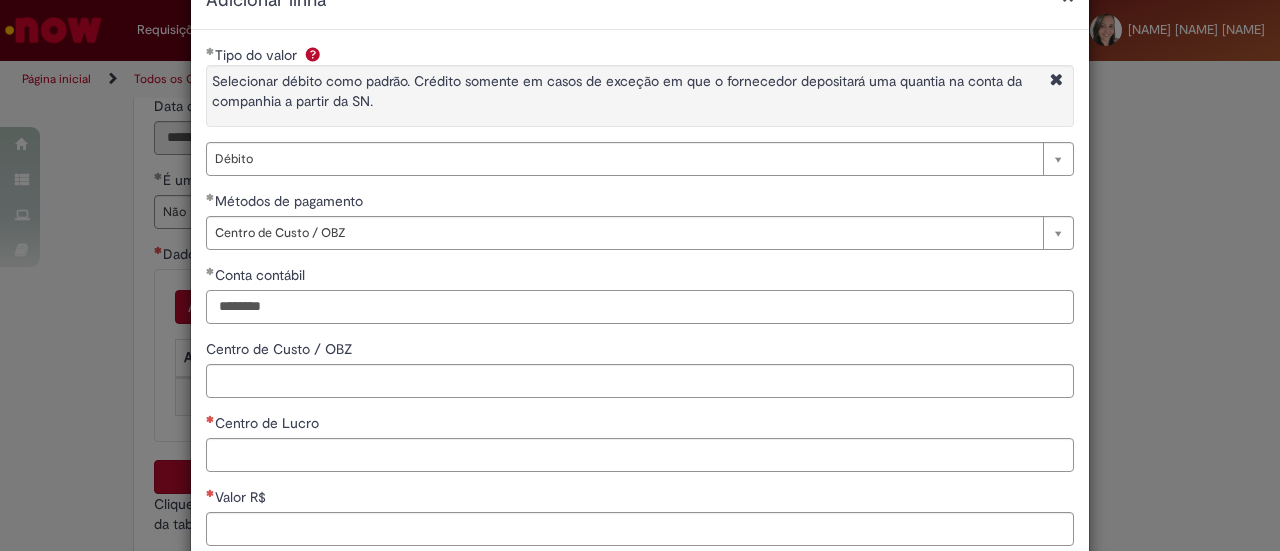 scroll, scrollTop: 100, scrollLeft: 0, axis: vertical 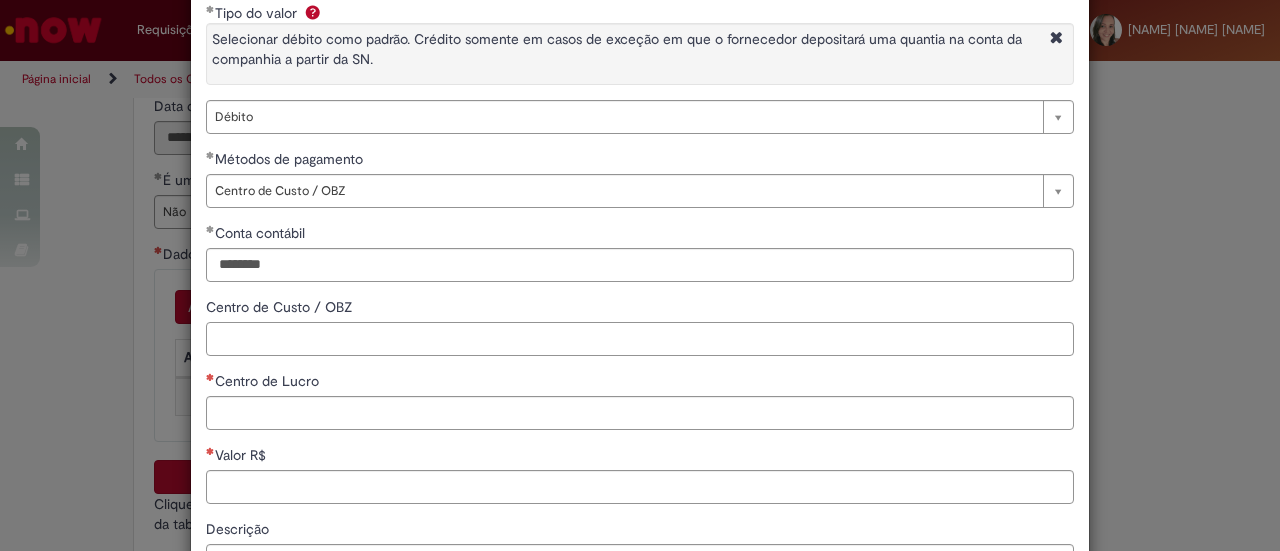 click on "Centro de Custo / OBZ" at bounding box center (640, 339) 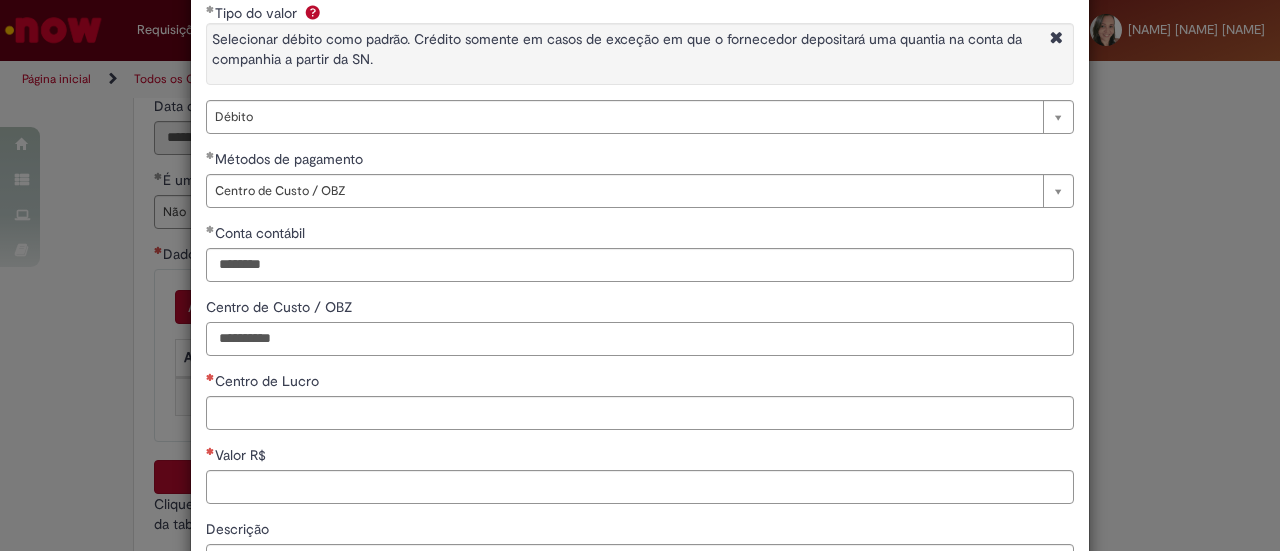 drag, startPoint x: 244, startPoint y: 331, endPoint x: 157, endPoint y: 340, distance: 87.46428 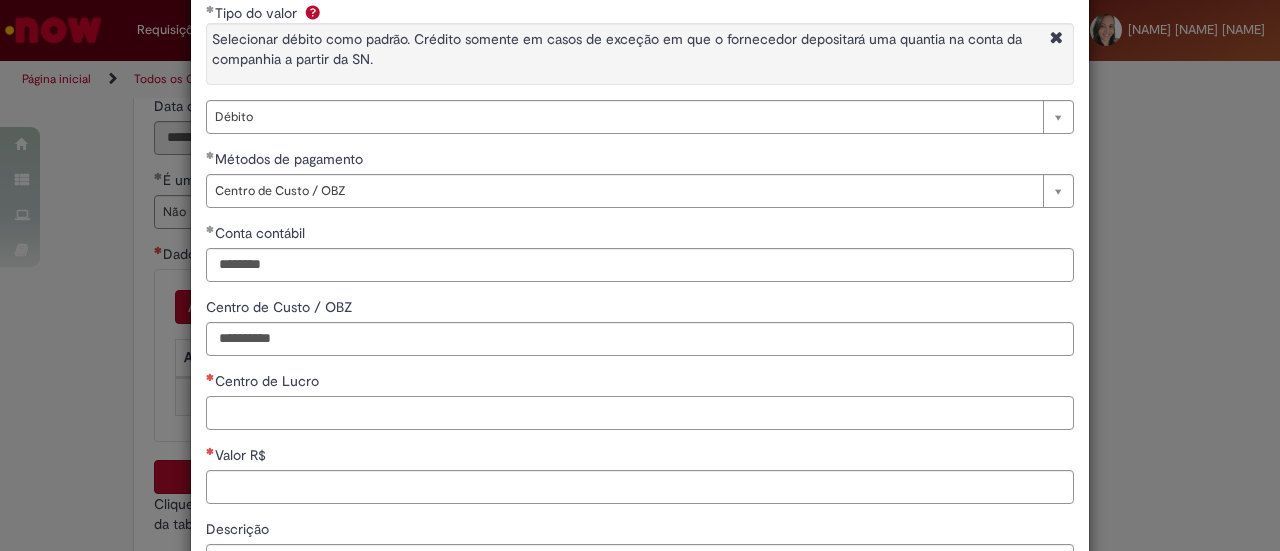 click on "Centro de Lucro" at bounding box center (640, 413) 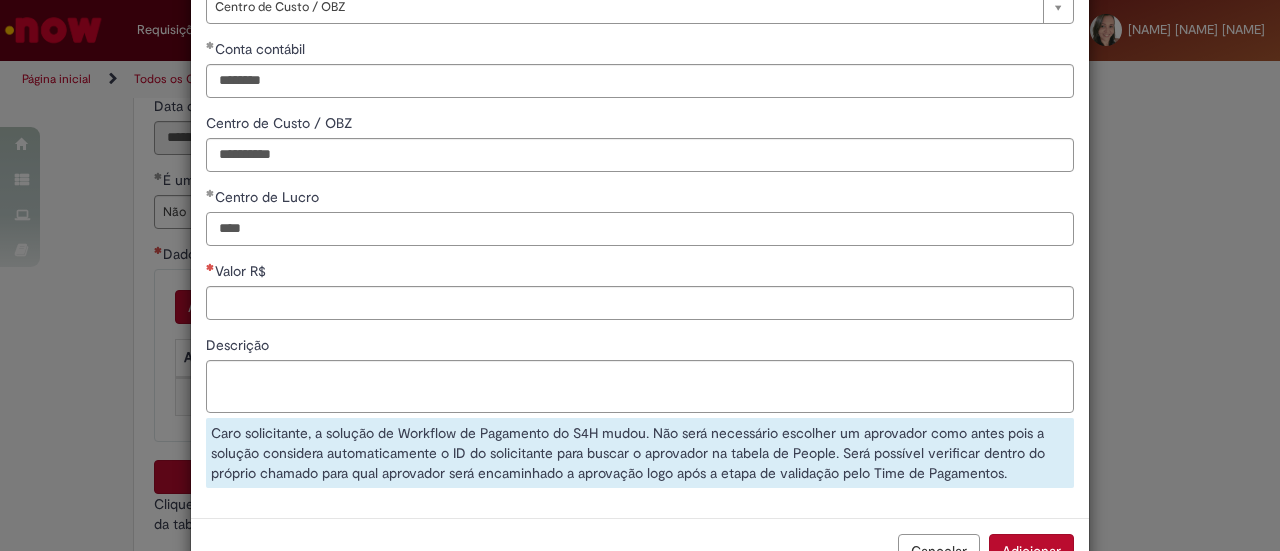 scroll, scrollTop: 300, scrollLeft: 0, axis: vertical 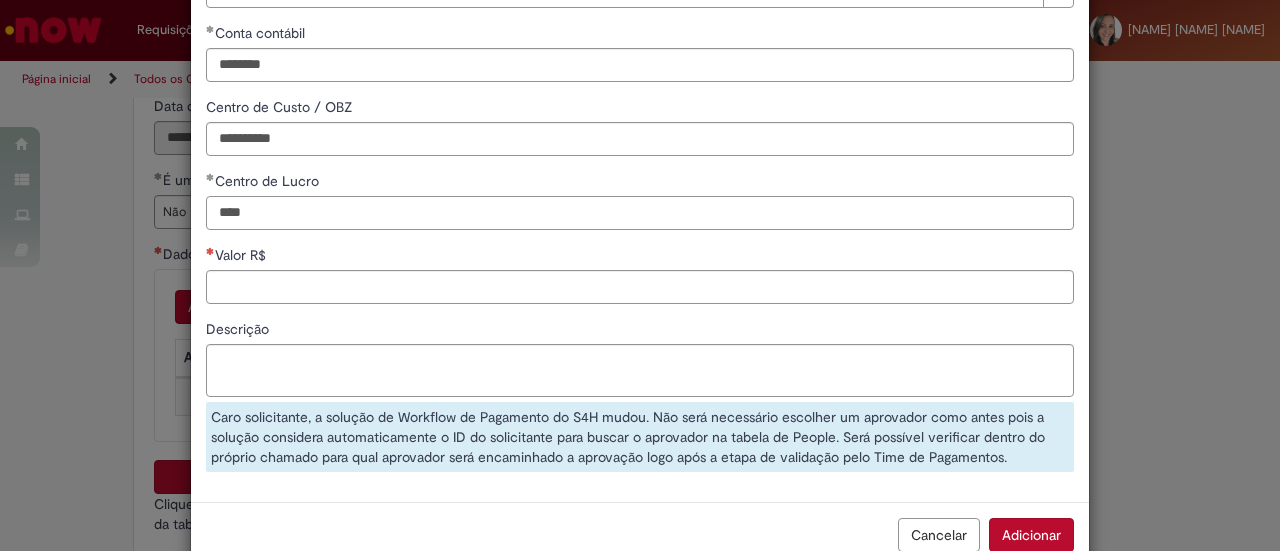type on "****" 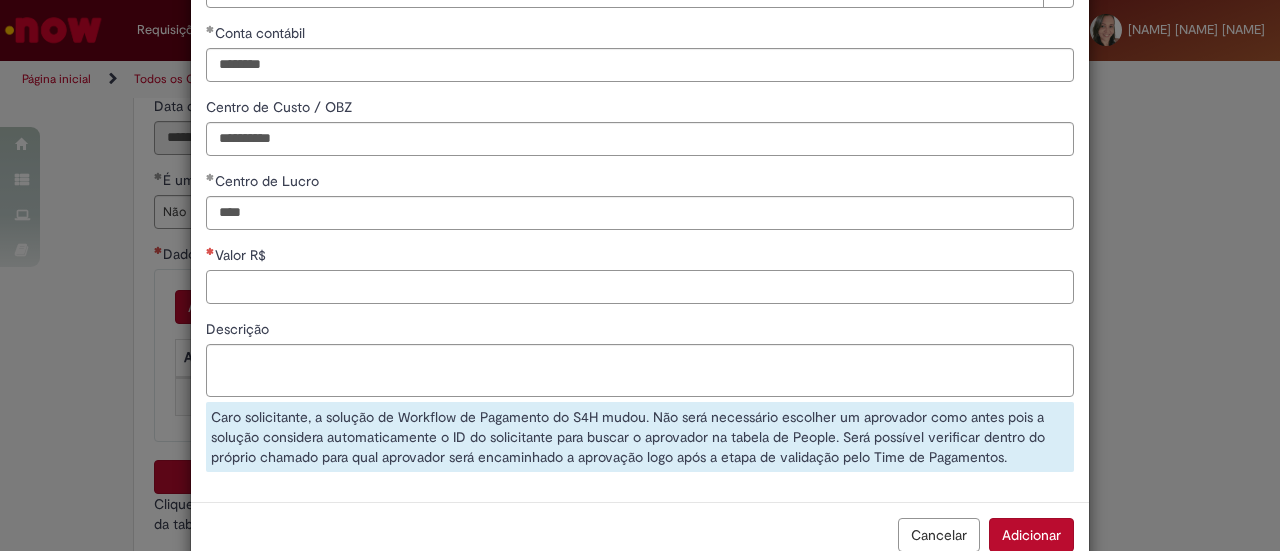 click on "Valor R$" at bounding box center [640, 287] 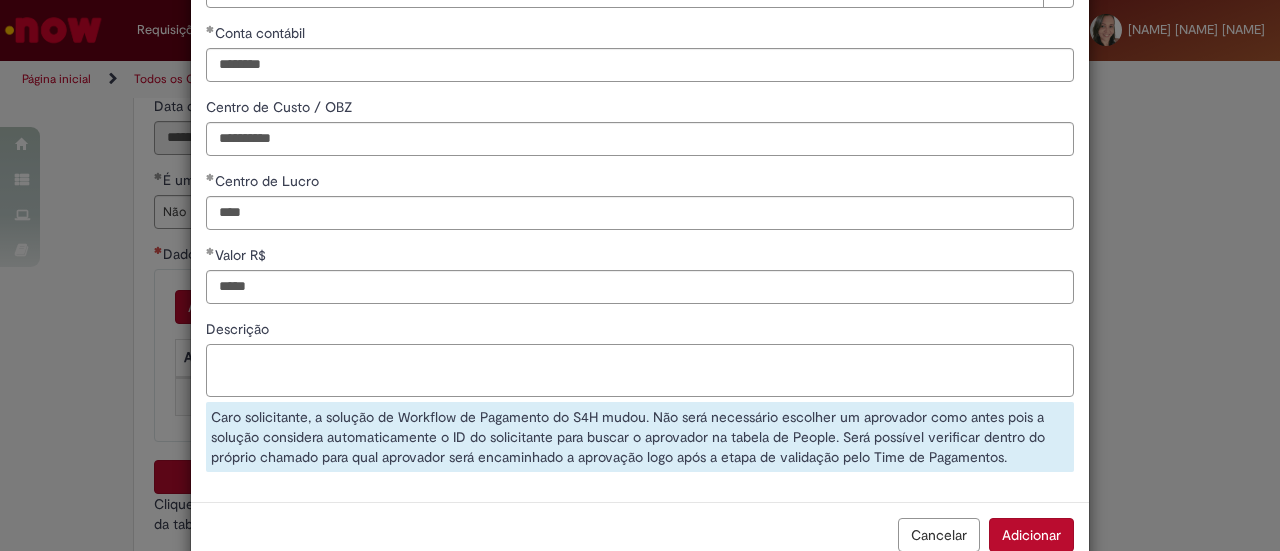 type on "*********" 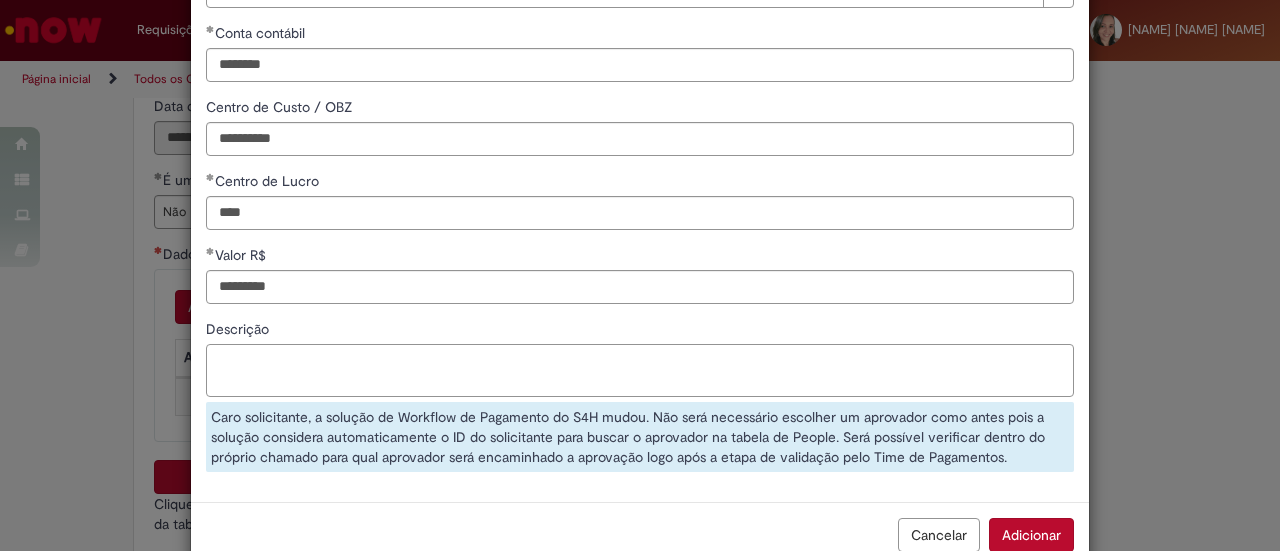 click on "Descrição" at bounding box center [640, 370] 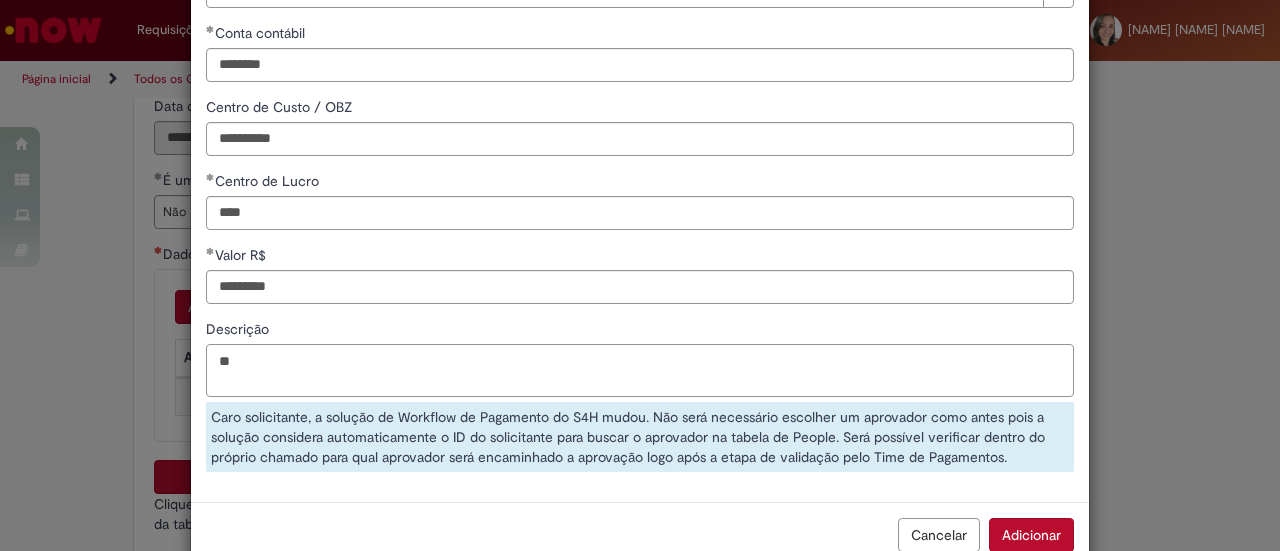type on "*" 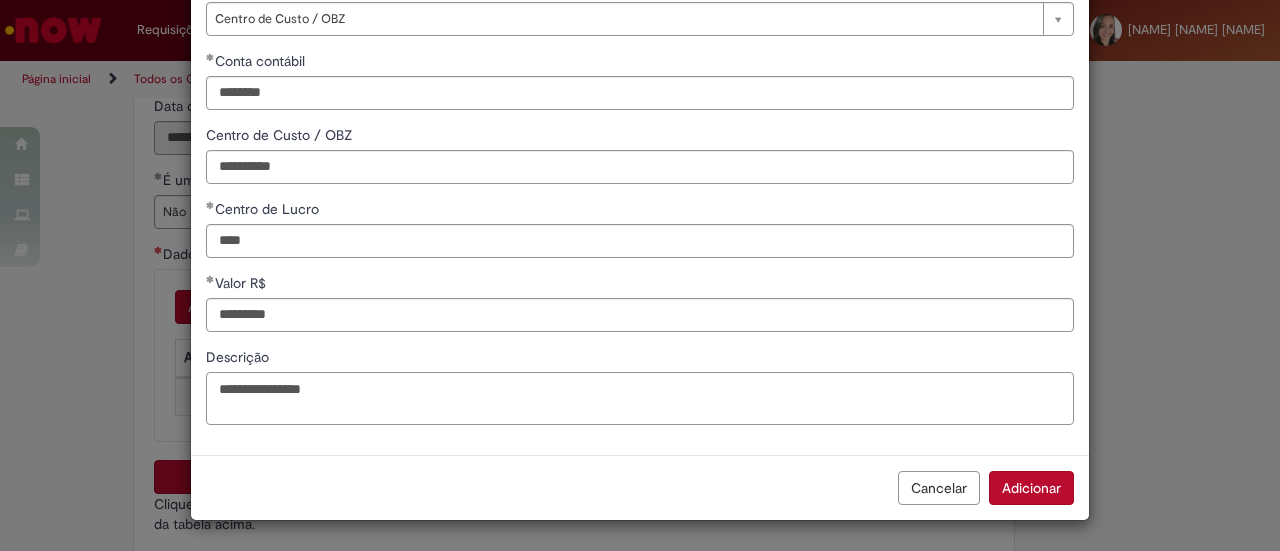 scroll, scrollTop: 270, scrollLeft: 0, axis: vertical 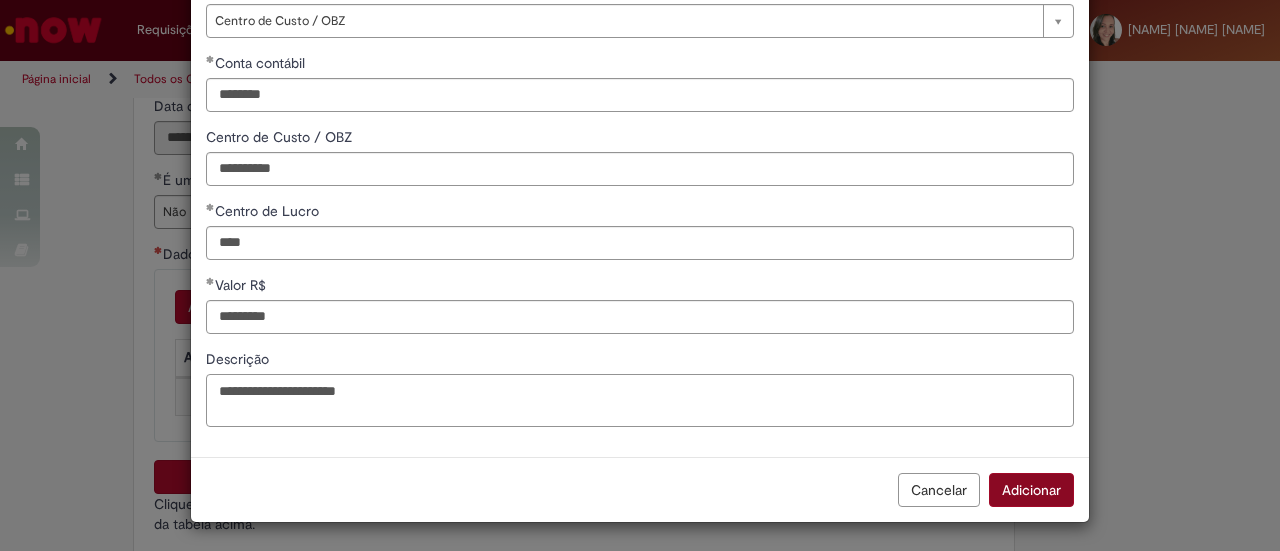 type on "**********" 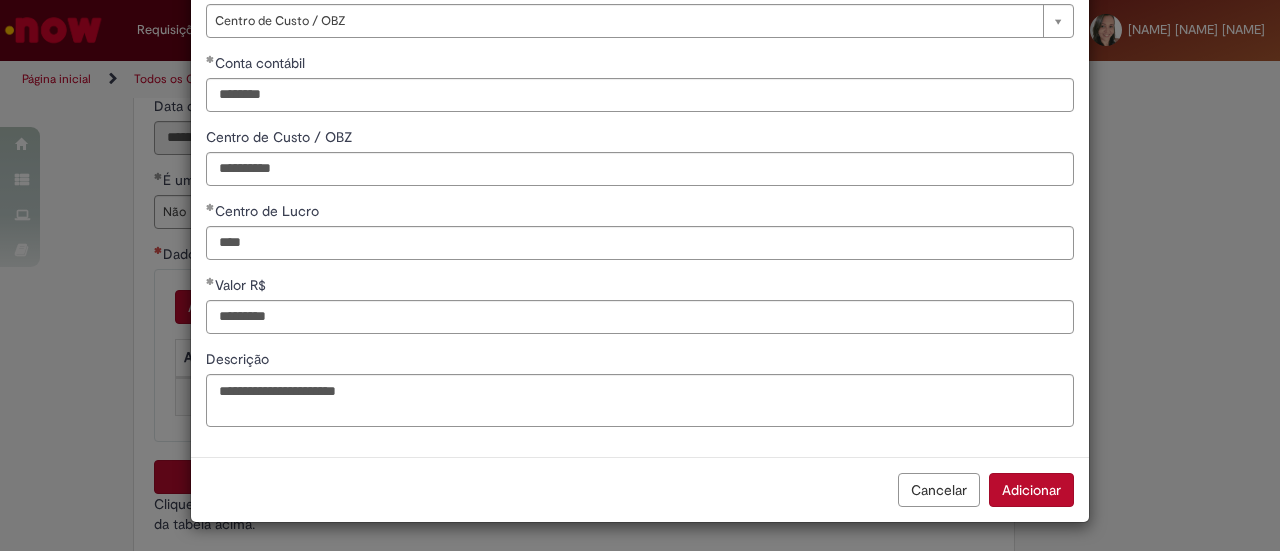 click on "Adicionar" at bounding box center (1031, 490) 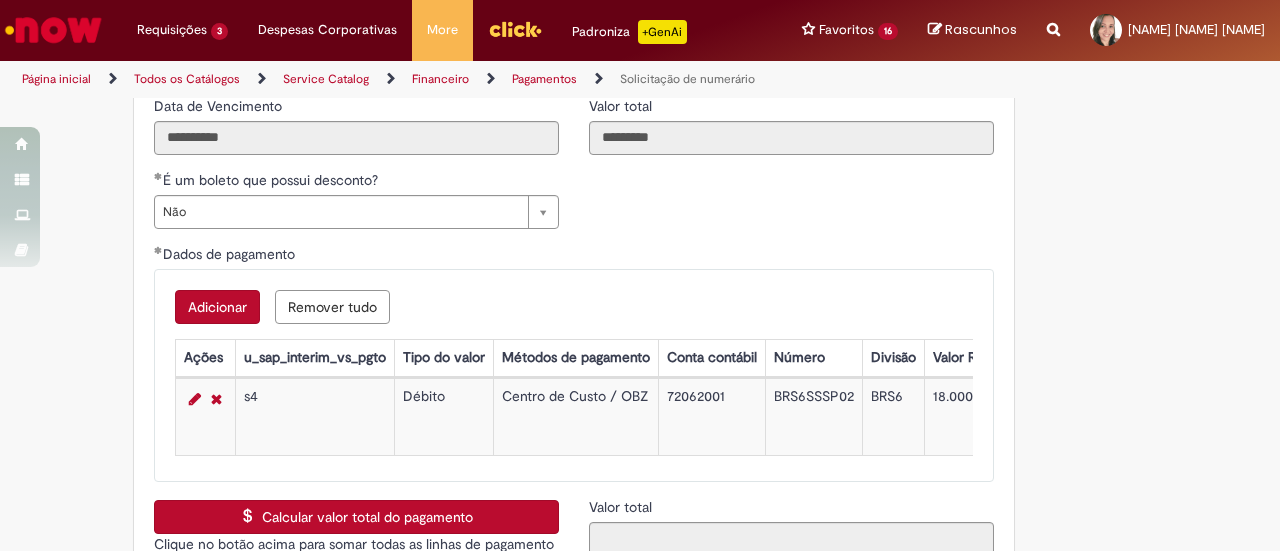 click on "Calcular valor total do pagamento" at bounding box center [356, 517] 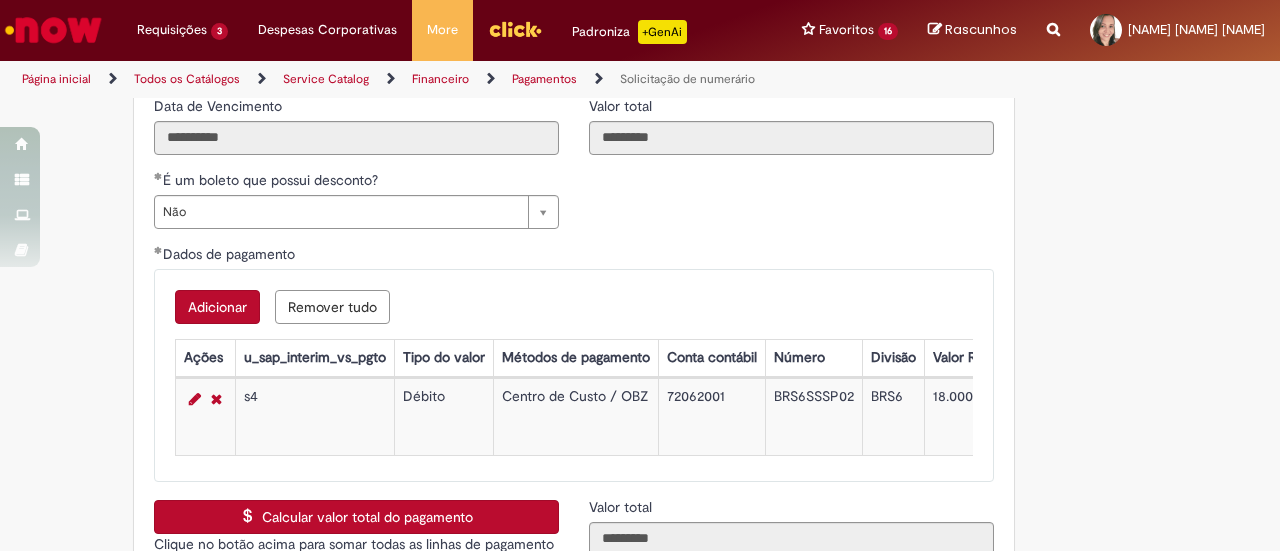 click on "Adicionar Remover tudo Dados de pagamento Ações u_sap_interim_vs_pgto Tipo do valor Métodos de pagamento Conta contábil Número Divisão Valor R$ Descrição s4 Débito Centro de Custo / OBZ 72062001 BRS6SSSP02 BRS6 18.000,00 Doação - Arraial do bem" at bounding box center [574, 375] 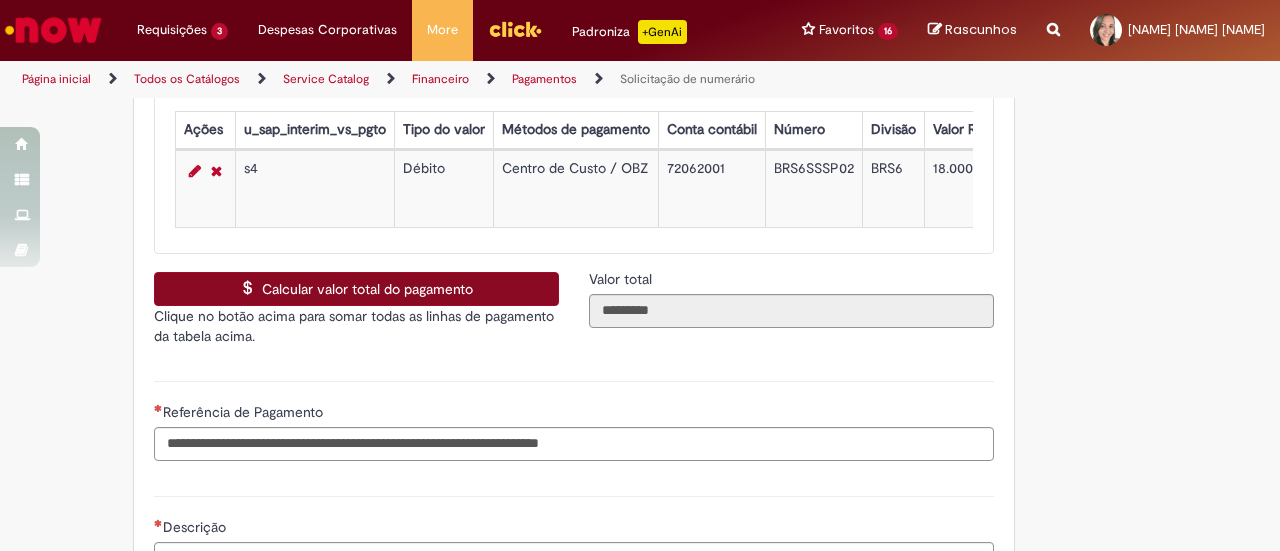 scroll, scrollTop: 3800, scrollLeft: 0, axis: vertical 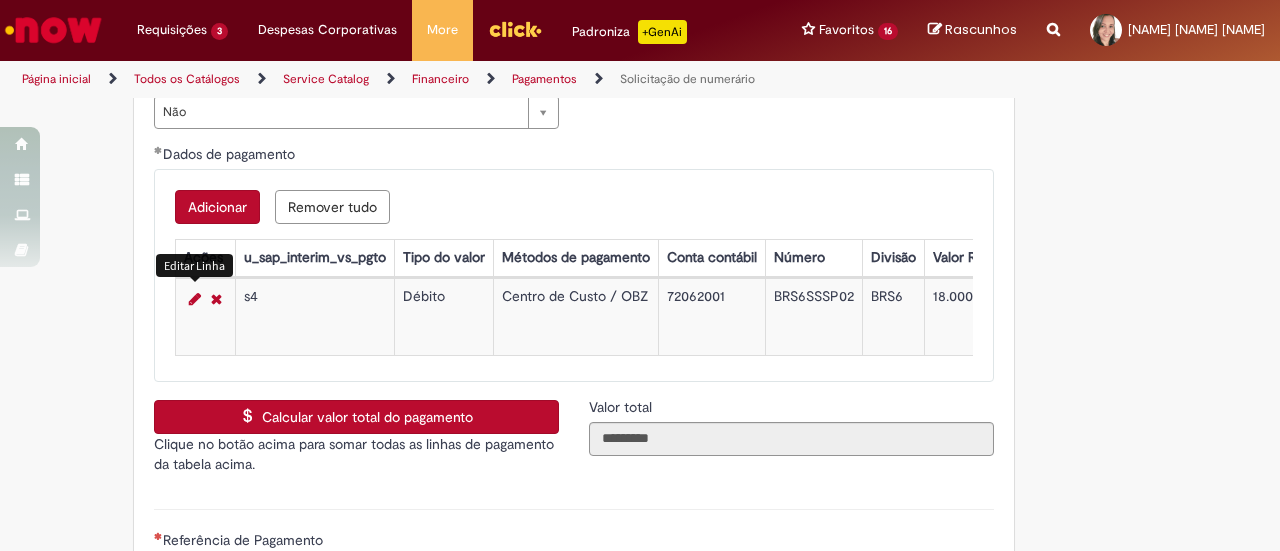click at bounding box center [195, 299] 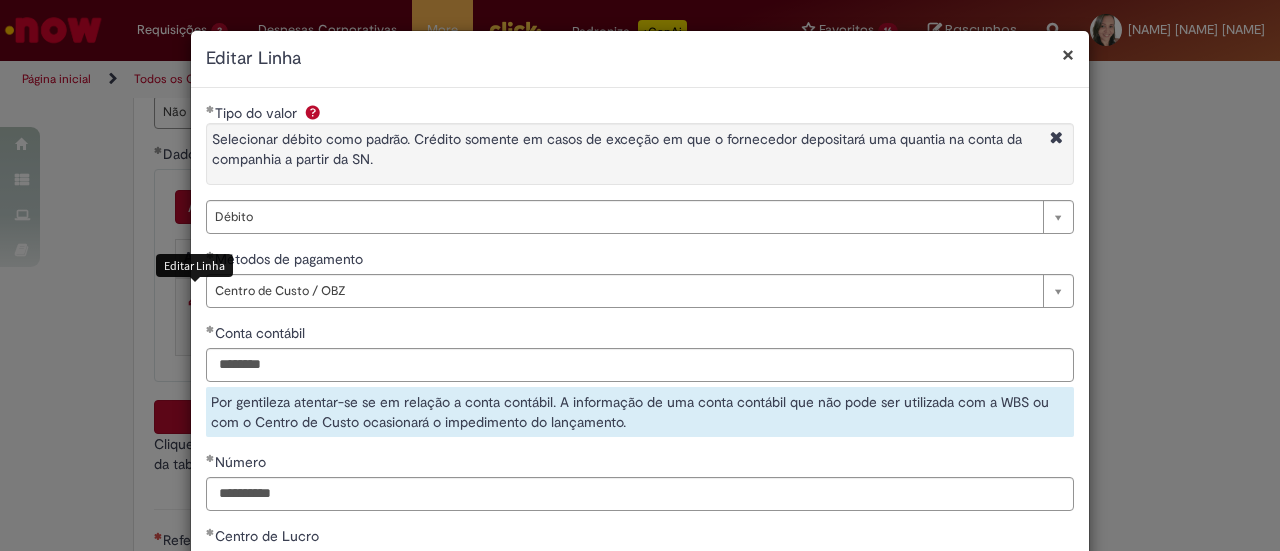 select on "*" 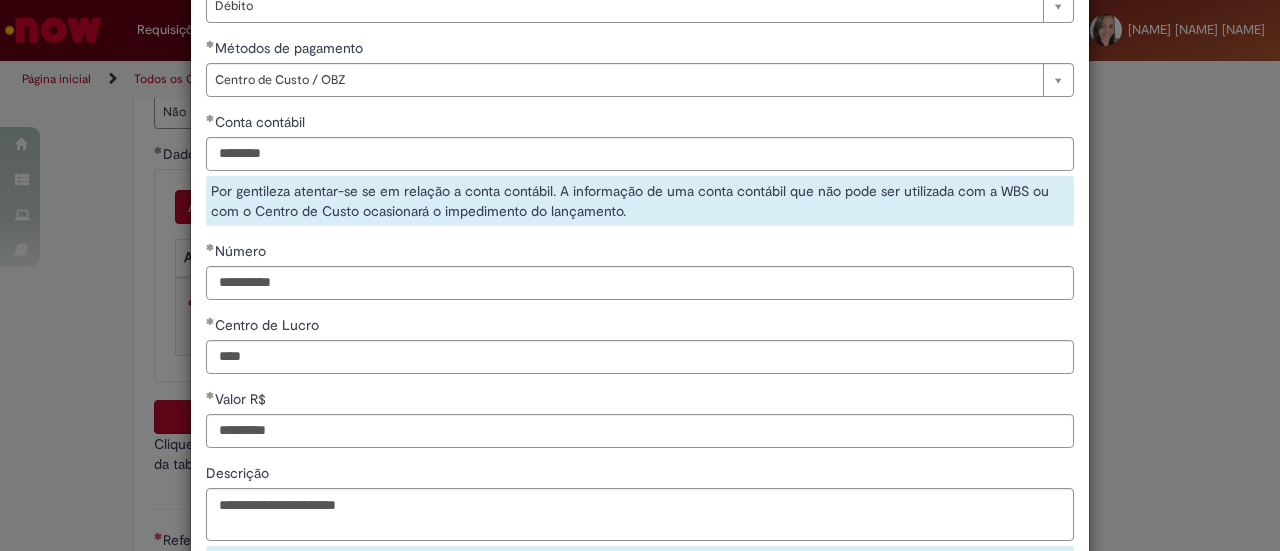 scroll, scrollTop: 400, scrollLeft: 0, axis: vertical 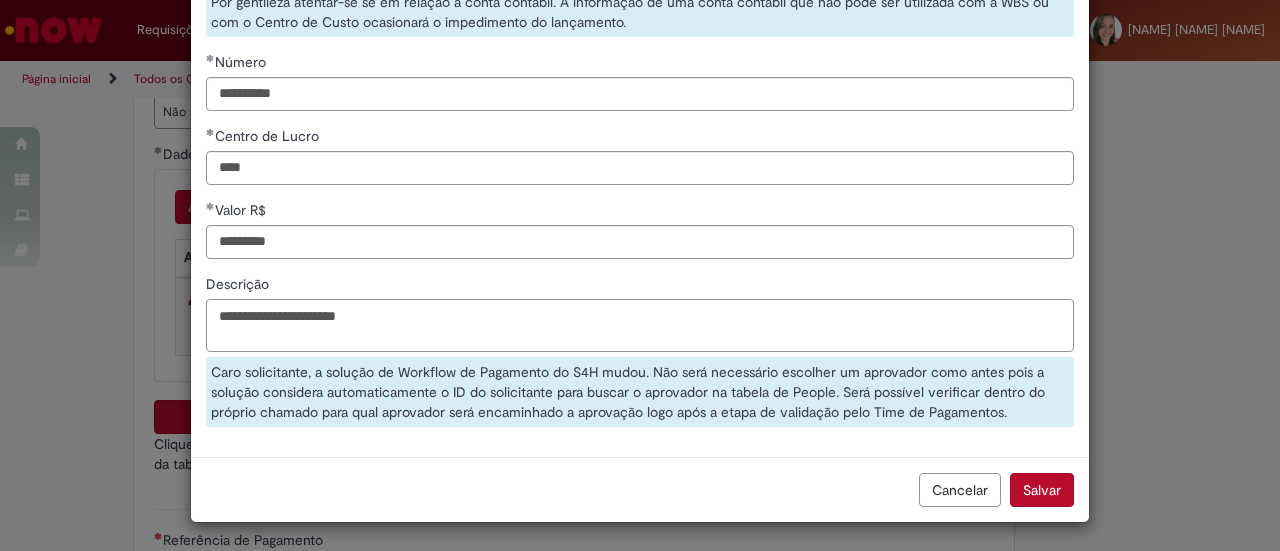 drag, startPoint x: 416, startPoint y: 324, endPoint x: 186, endPoint y: 323, distance: 230.00217 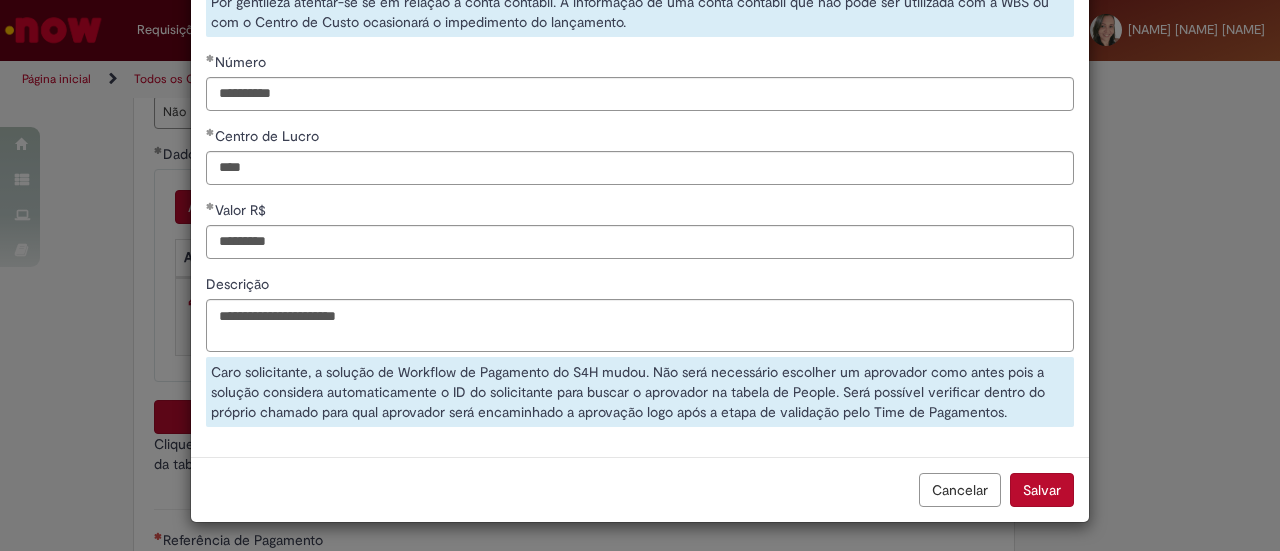 click on "Salvar" at bounding box center (1042, 490) 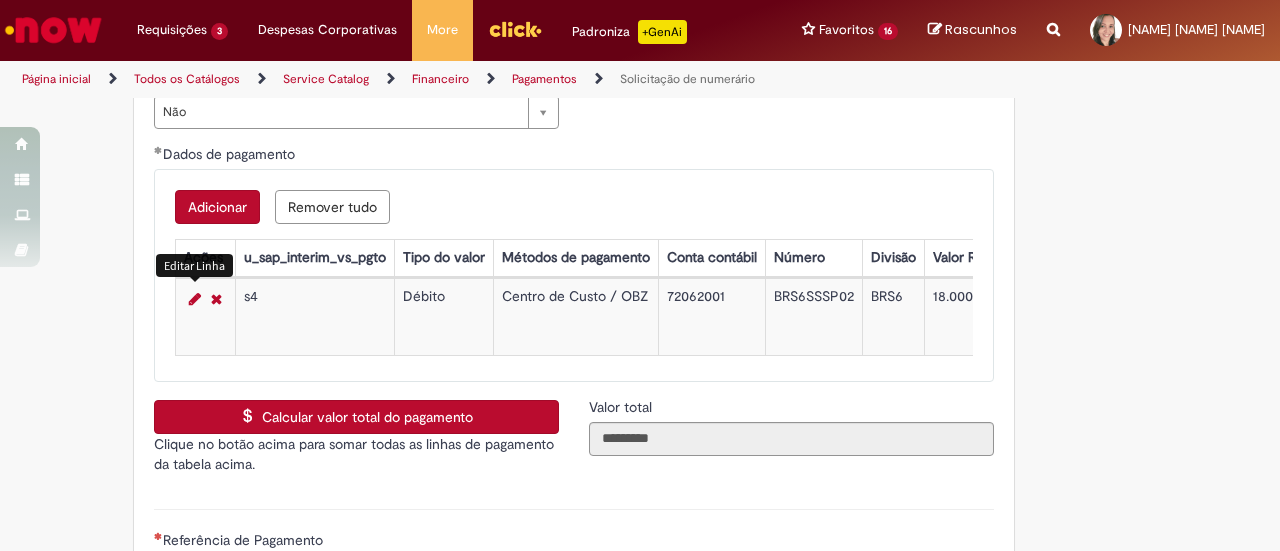 click on "Calcular valor total do pagamento" at bounding box center (356, 417) 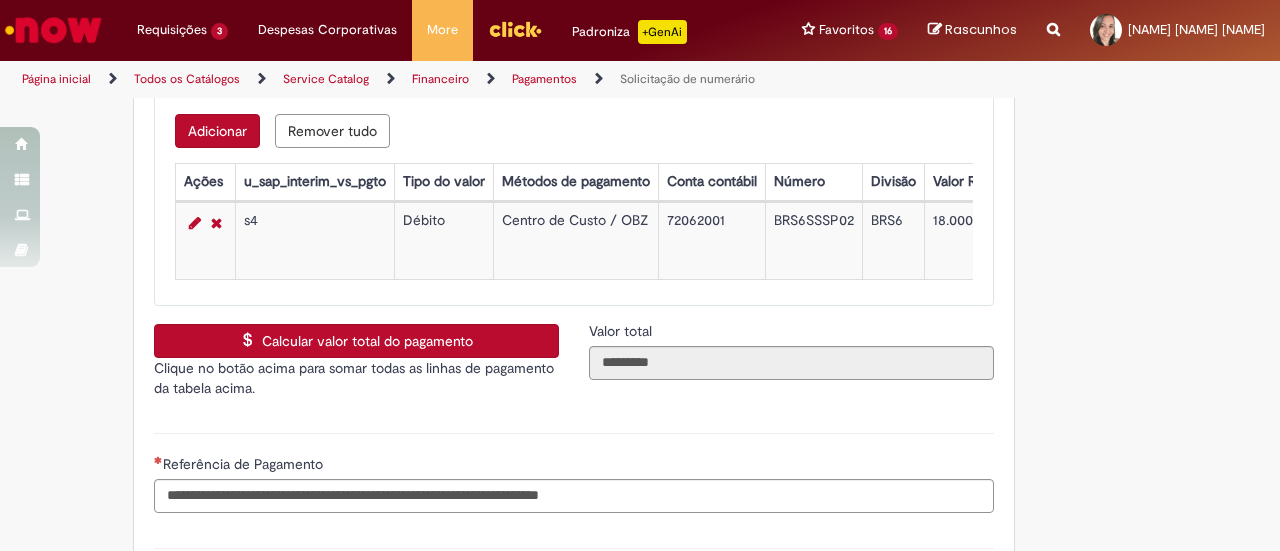 scroll, scrollTop: 4000, scrollLeft: 0, axis: vertical 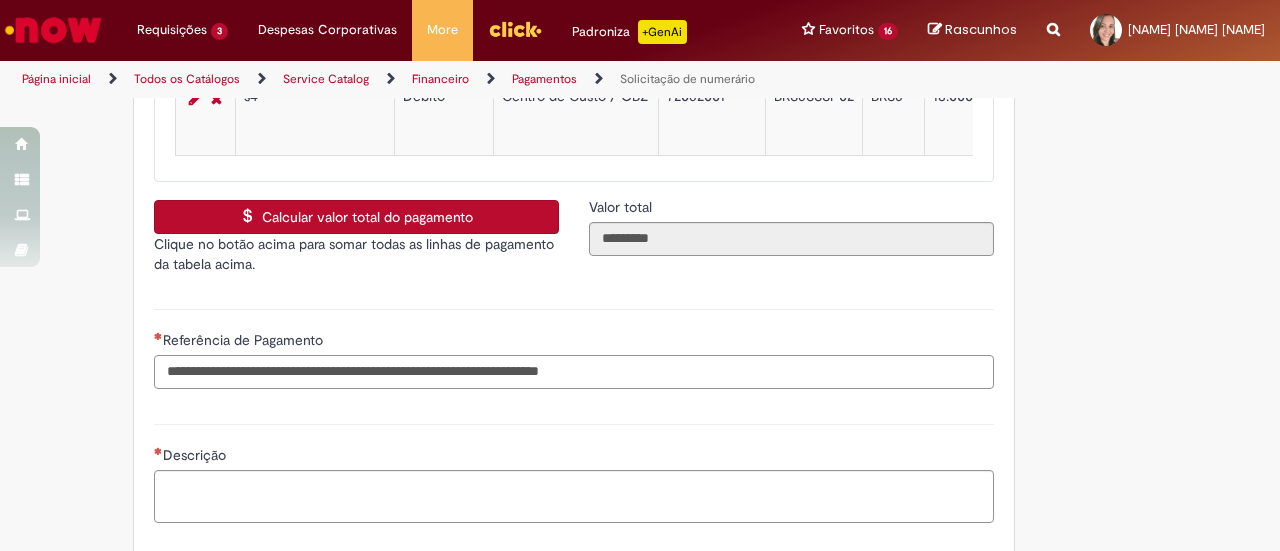 click on "Referência de Pagamento" at bounding box center [574, 372] 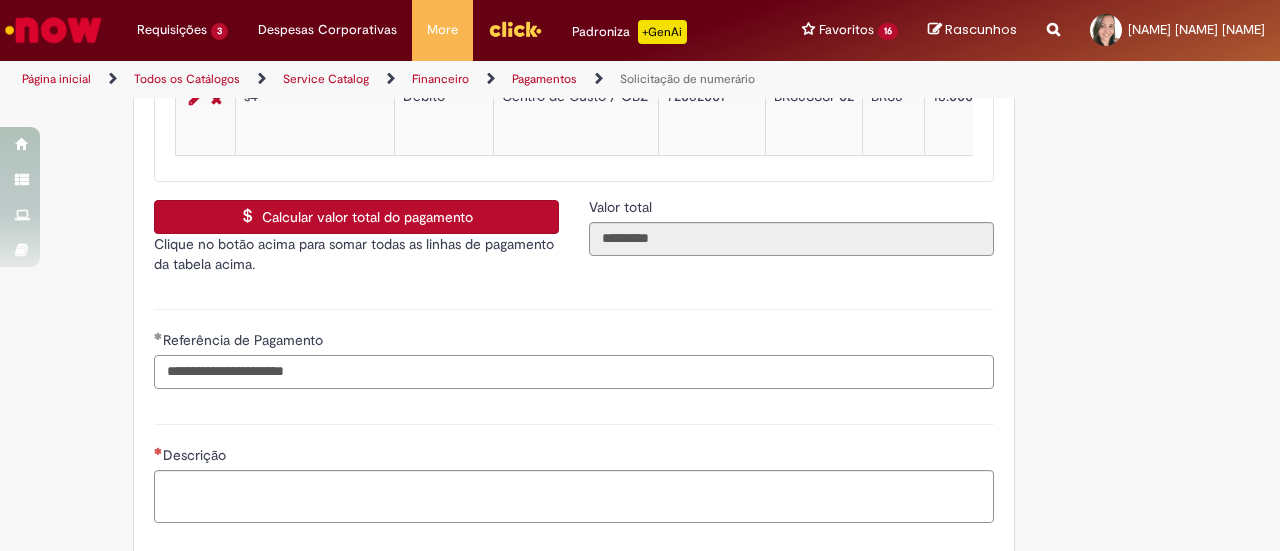 type on "**********" 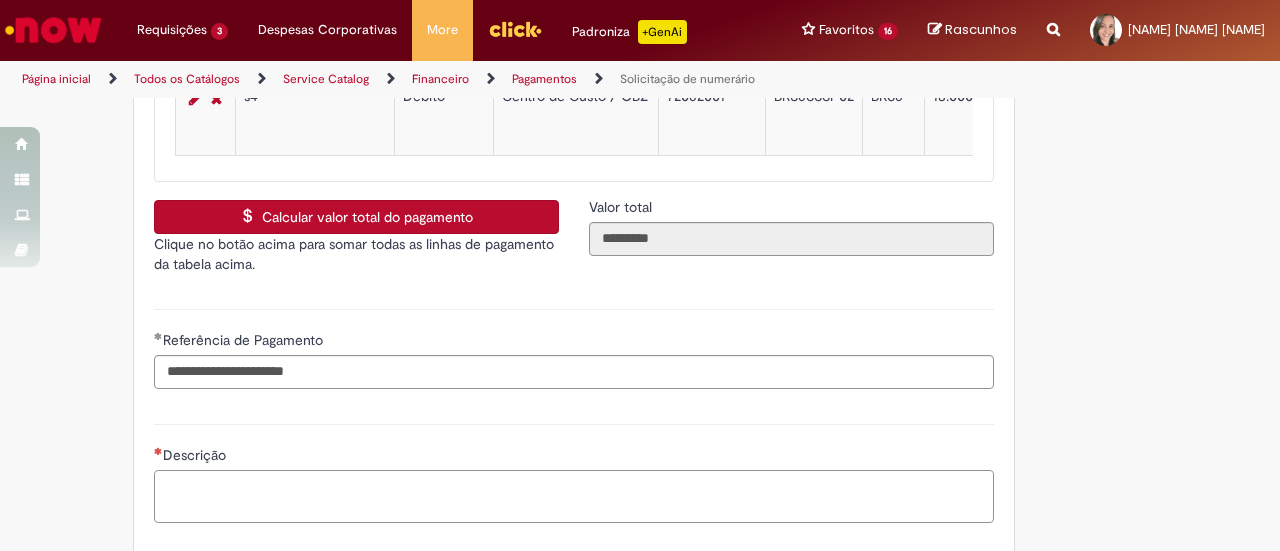 click on "Descrição" at bounding box center (574, 496) 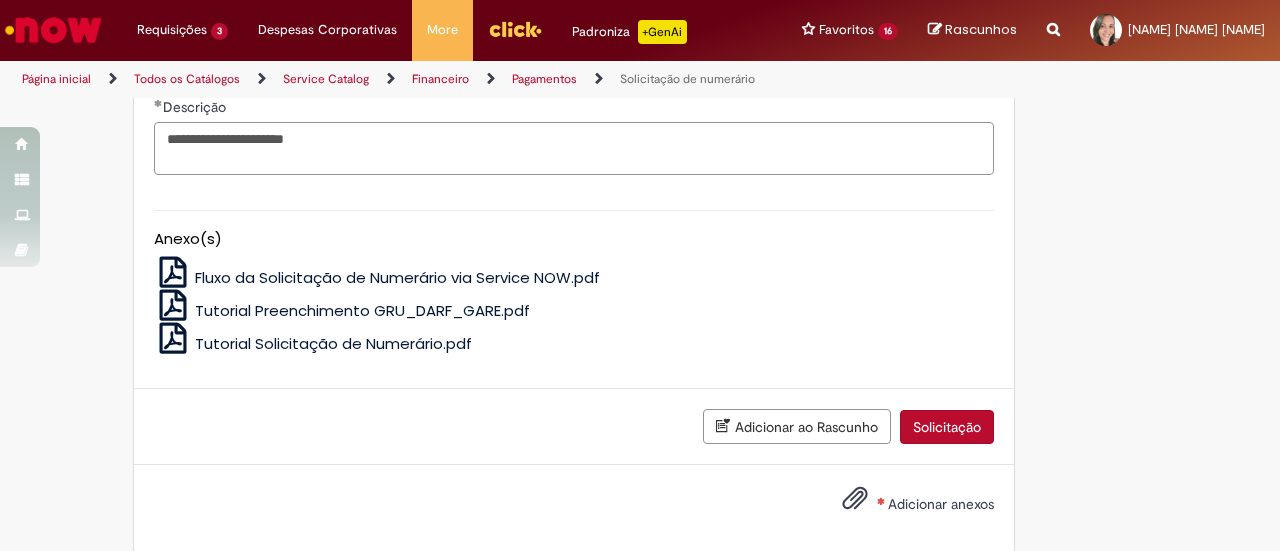 scroll, scrollTop: 4374, scrollLeft: 0, axis: vertical 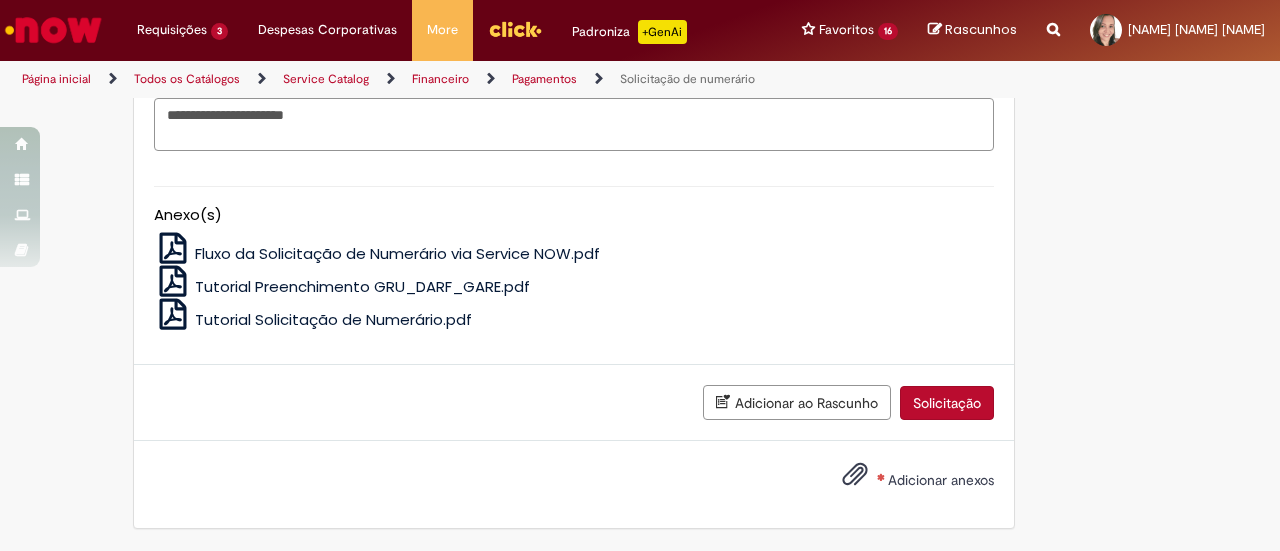type on "**********" 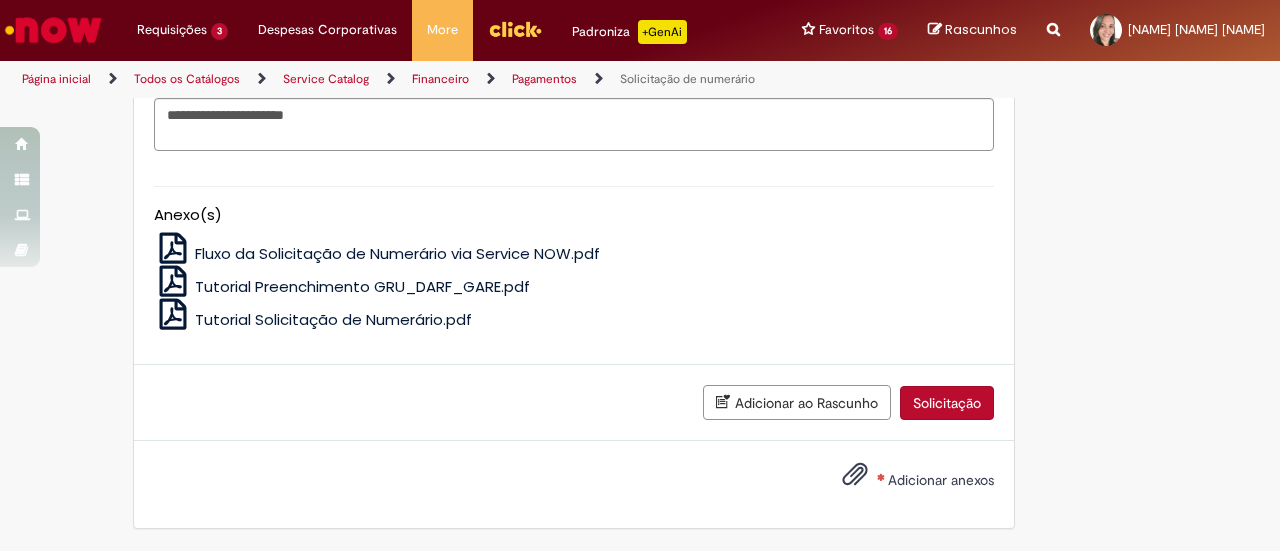 click on "Adicionar anexos" at bounding box center (941, 481) 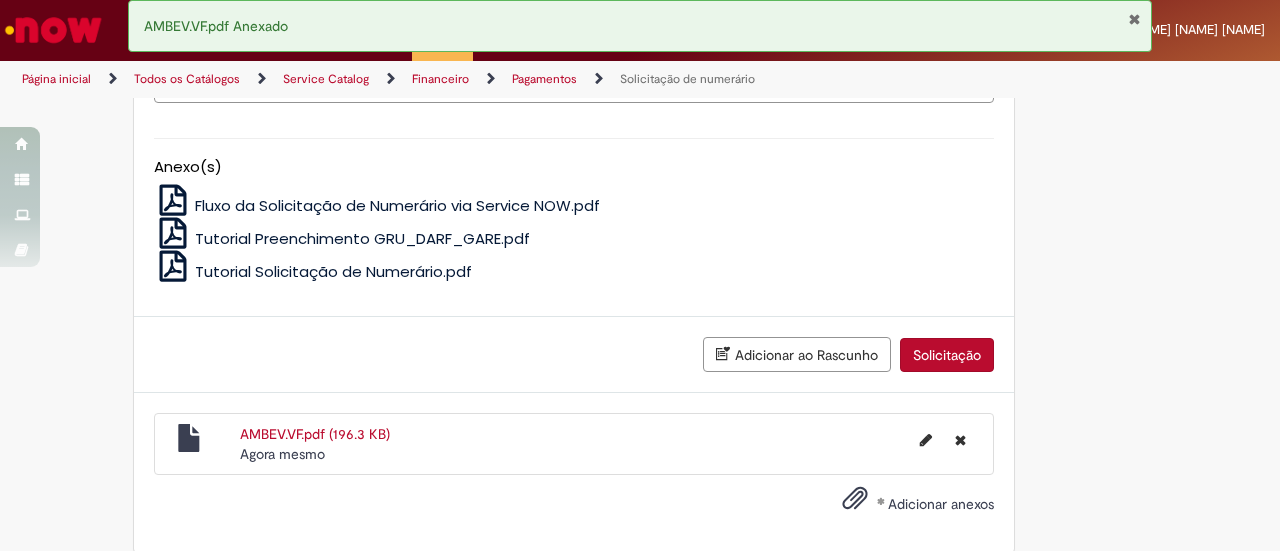 scroll, scrollTop: 4446, scrollLeft: 0, axis: vertical 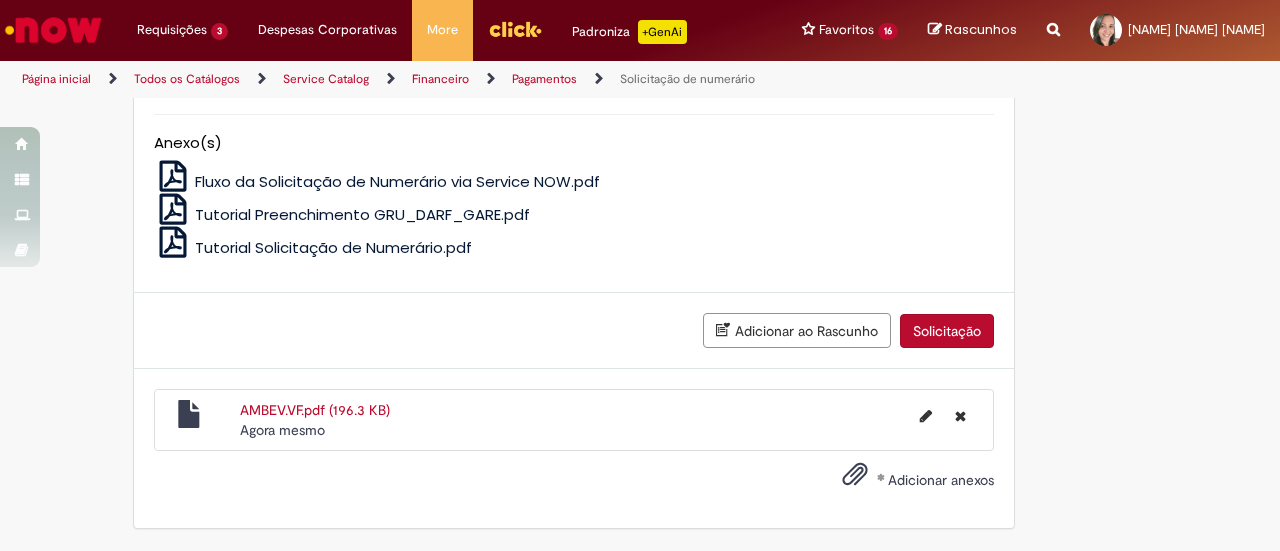 click on "Adicionar anexos" at bounding box center (941, 481) 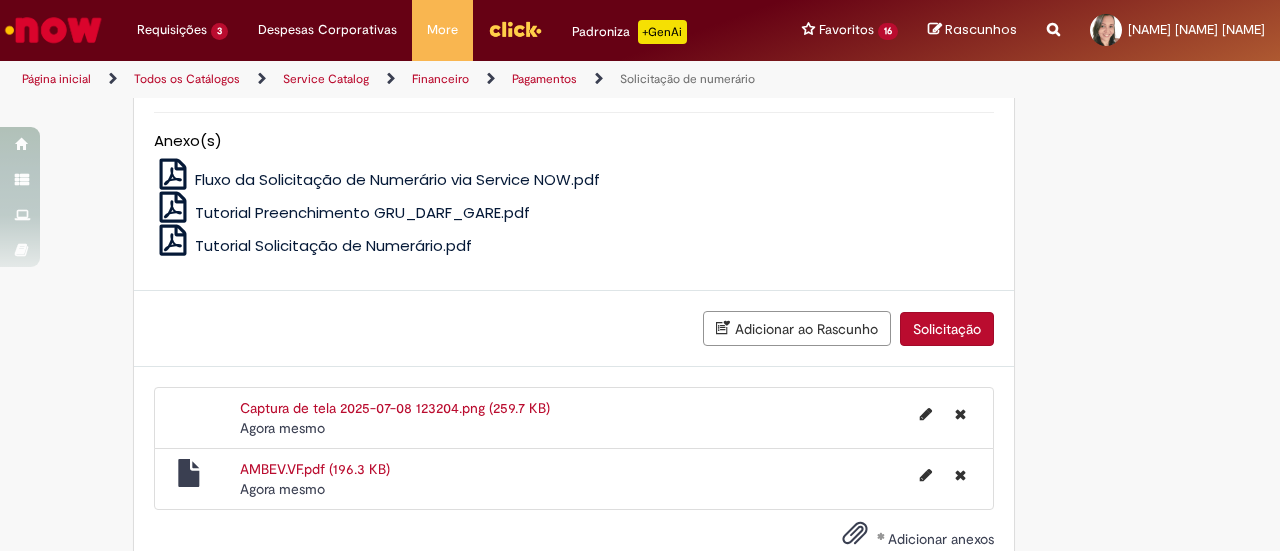 scroll, scrollTop: 4506, scrollLeft: 0, axis: vertical 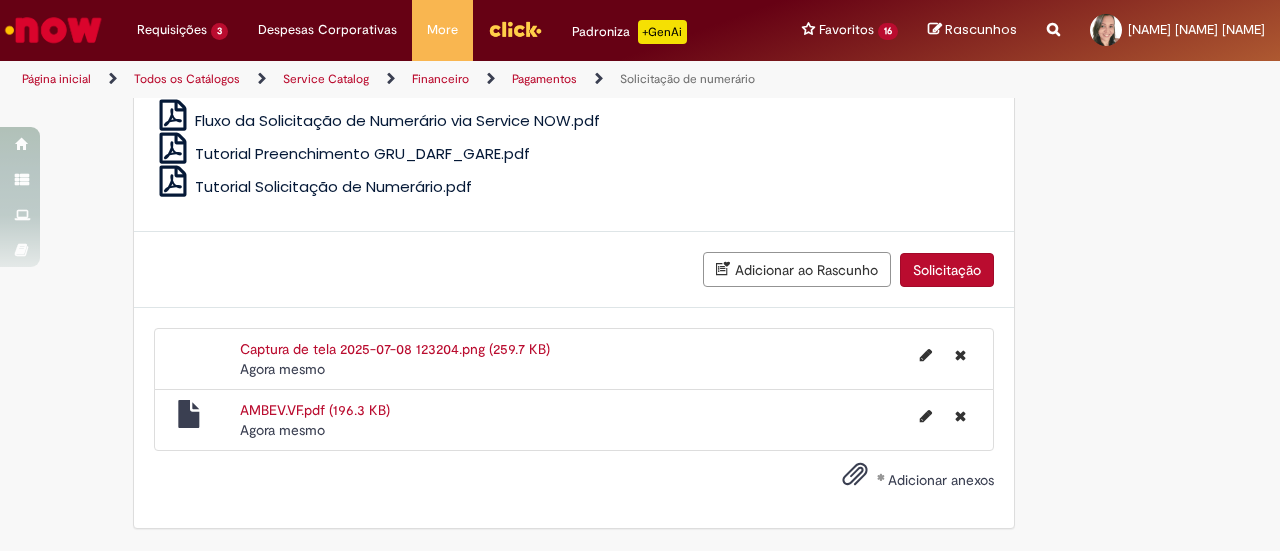 click on "Adicionar anexos" at bounding box center [941, 481] 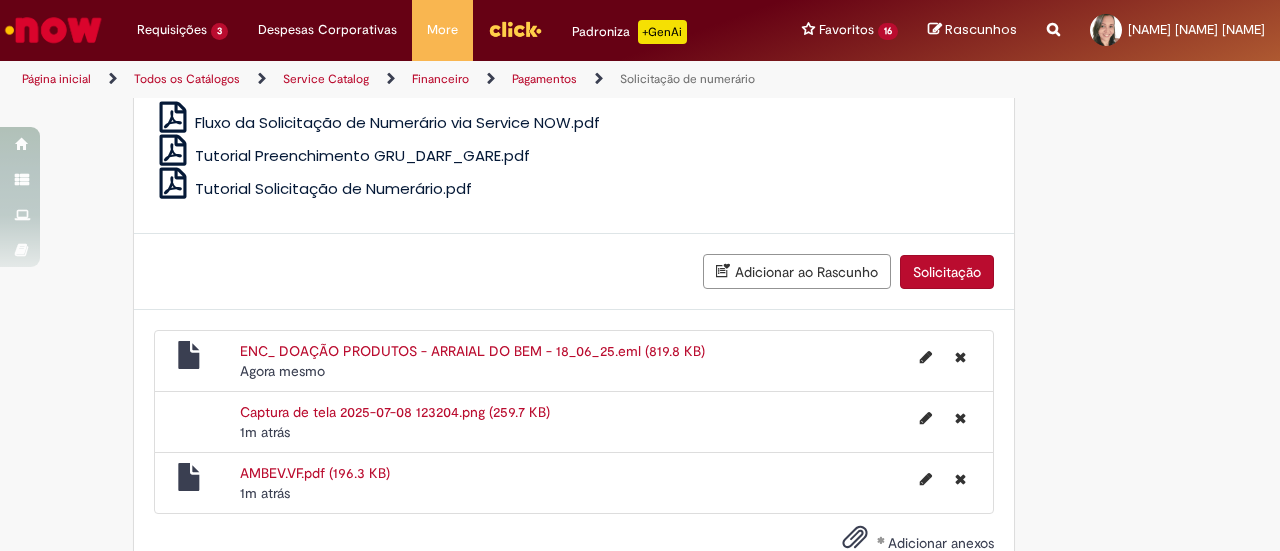 scroll, scrollTop: 4506, scrollLeft: 0, axis: vertical 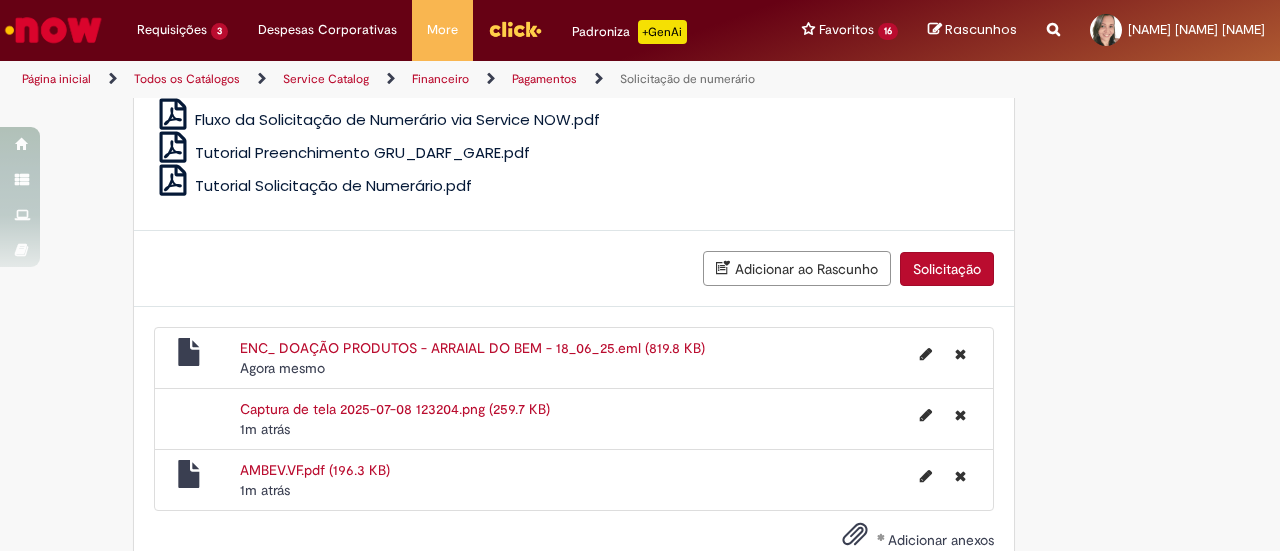click on "Solicitação" at bounding box center (947, 269) 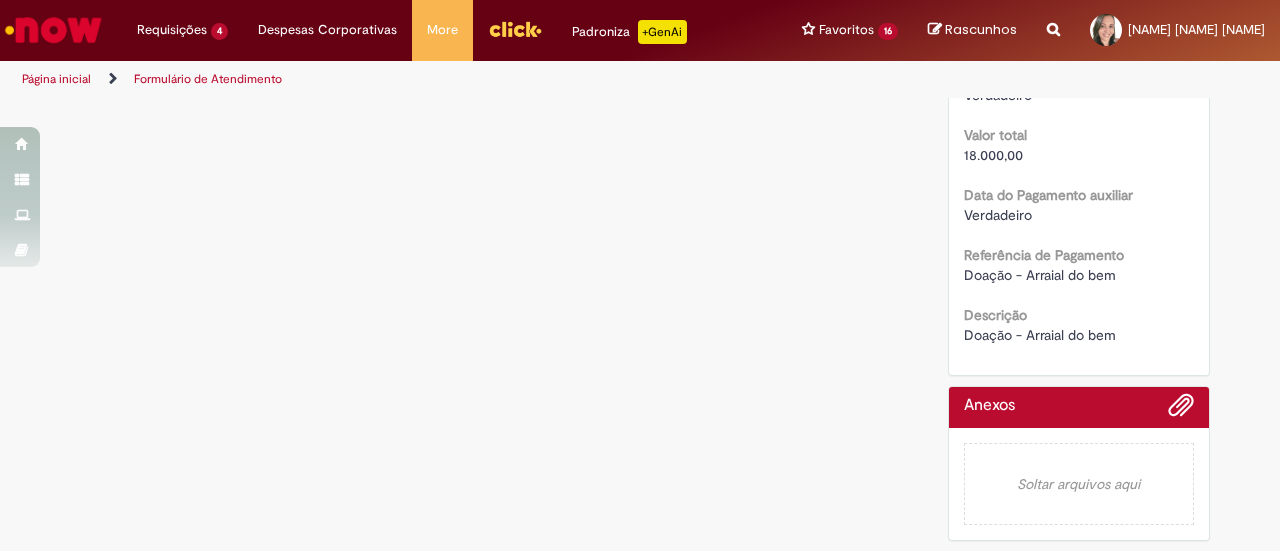 scroll, scrollTop: 0, scrollLeft: 0, axis: both 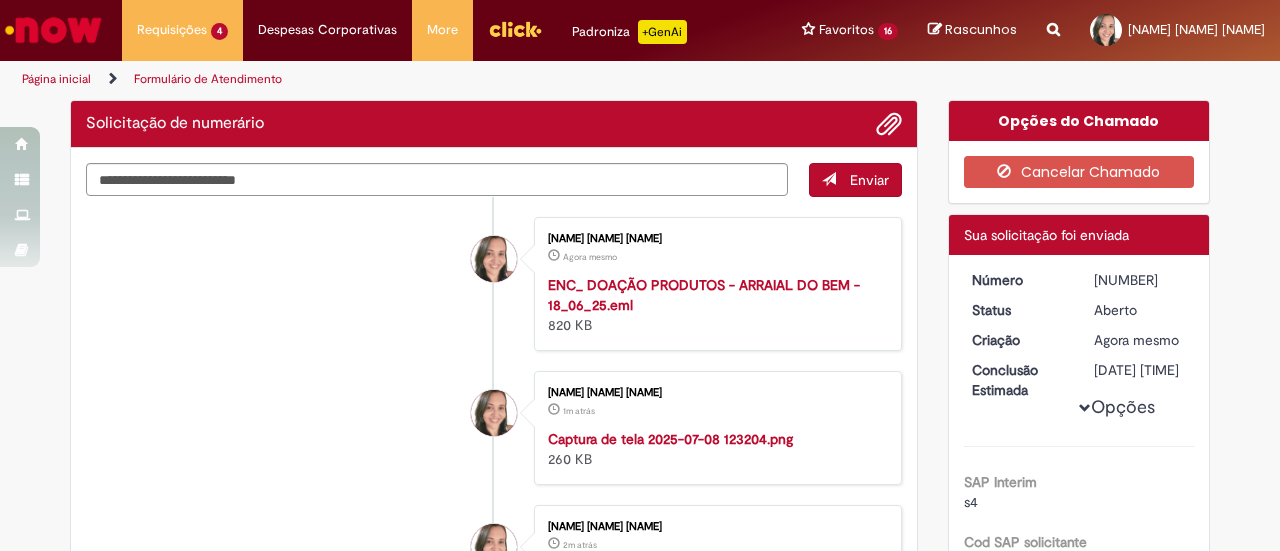 drag, startPoint x: 1162, startPoint y: 276, endPoint x: 1077, endPoint y: 279, distance: 85.052925 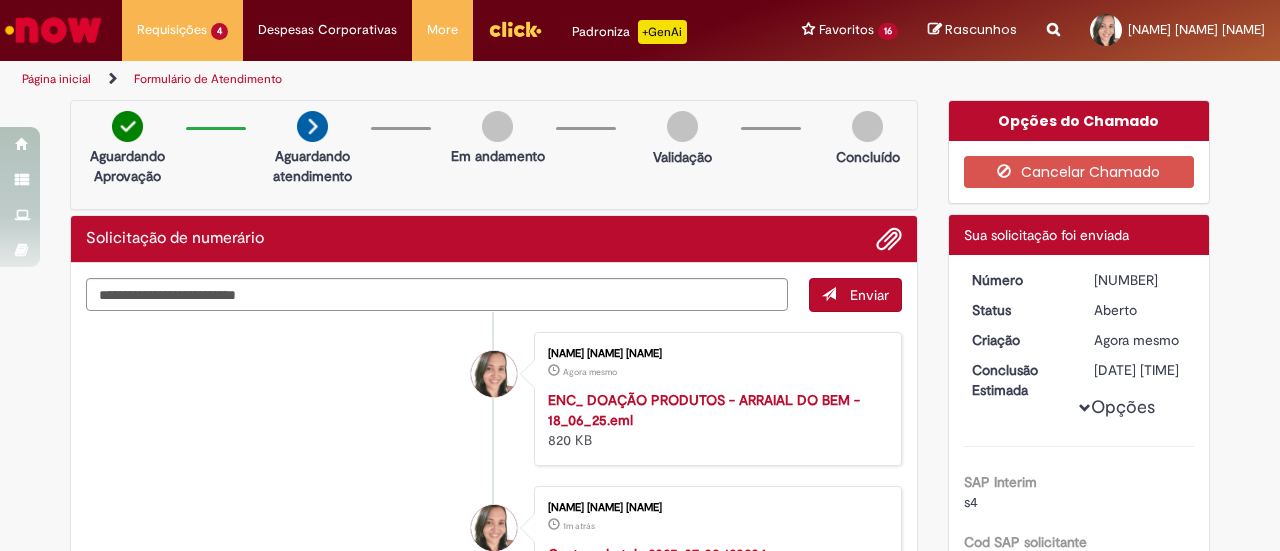 copy on "[NUMBER]" 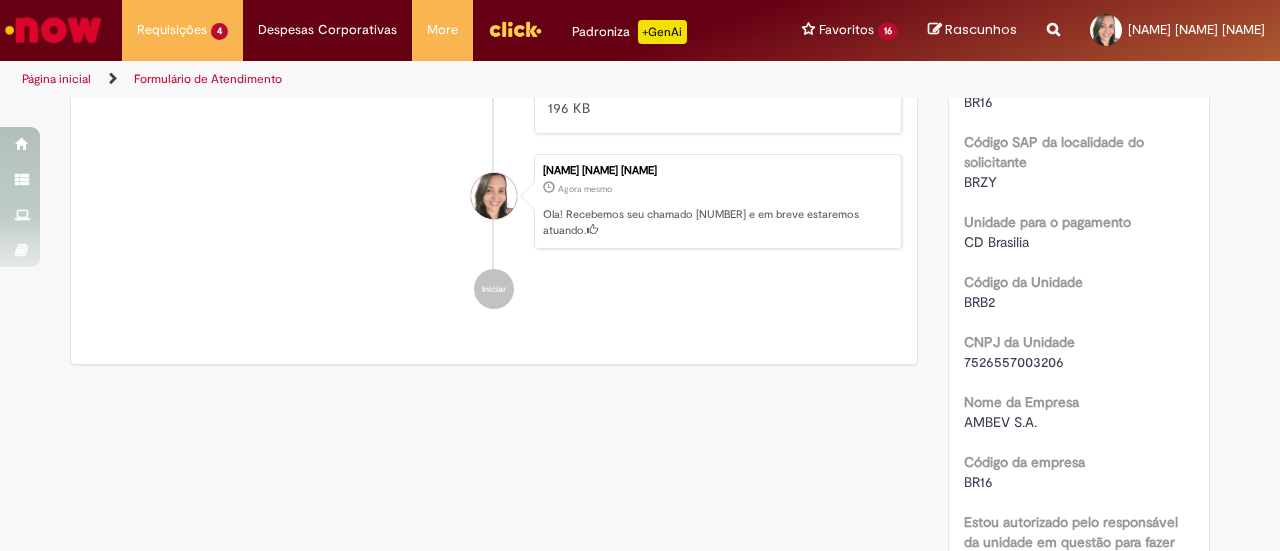 scroll, scrollTop: 100, scrollLeft: 0, axis: vertical 